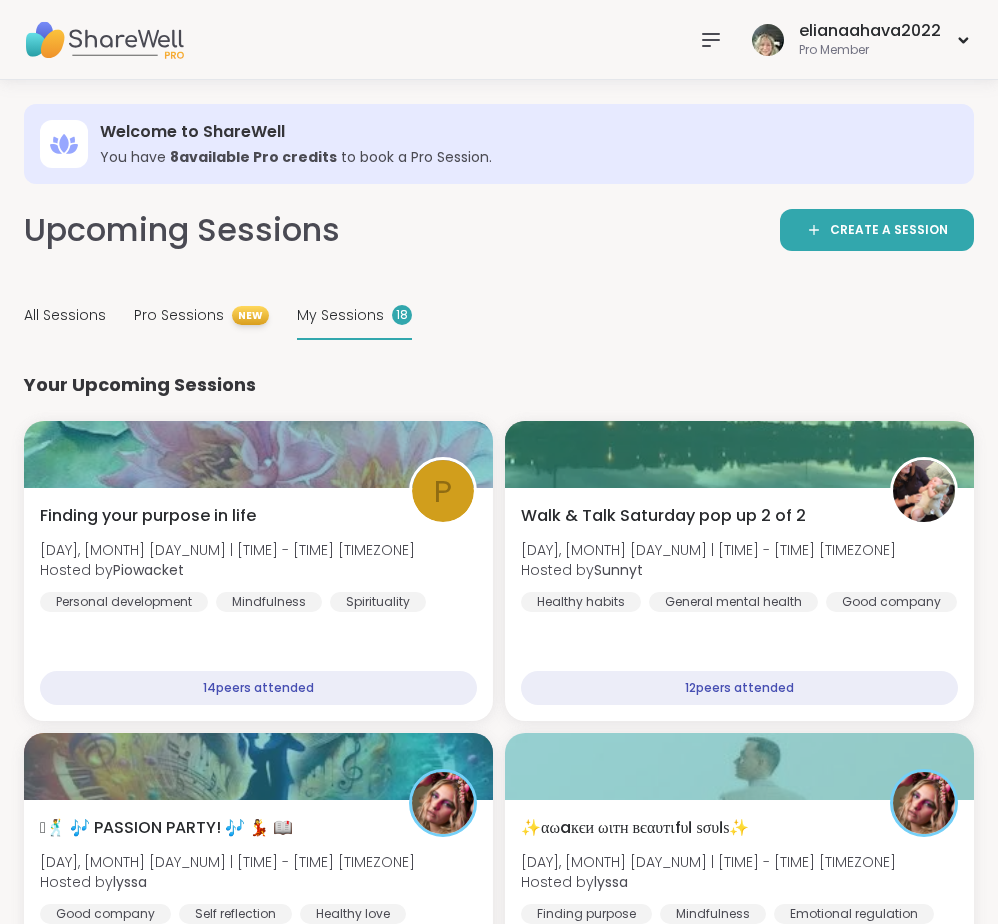 scroll, scrollTop: 0, scrollLeft: 0, axis: both 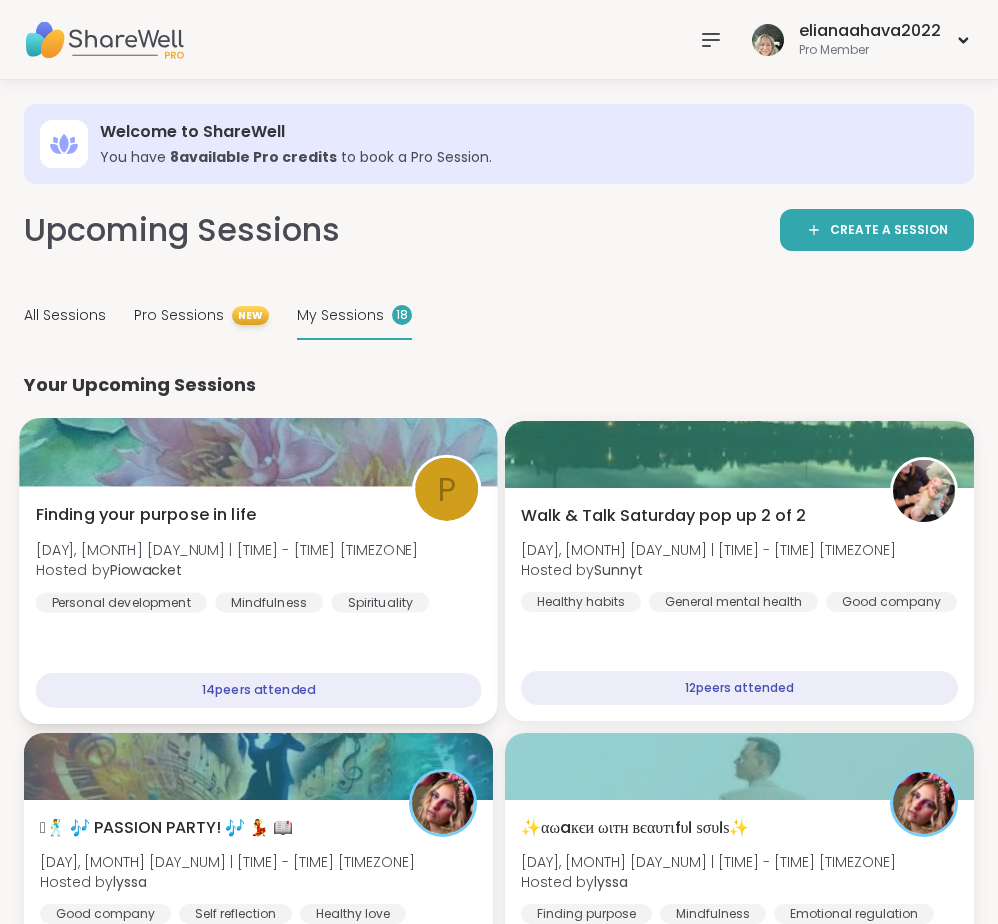 click on "Your Upcoming Sessions P Finding your purpose in life [DAY], [MONTH] [DAY_NUM] | [TIME] - [TIME] [TIMEZONE] Hosted by [PERSON] Personal development Mindfulness Spirituality 14 peers attended Walk & Talk Saturday pop up 2 of 2 [DAY], [MONTH] [DAY_NUM] | [TIME] - [TIME] [TIMEZONE] Hosted by Sunnyt Healthy habits General mental health Good company 12 peers attended 🪩🕺 🎶 PASSION PARTY! 🎶 💃 📖 [DAY], [MONTH] [DAY_NUM] | [TIME] - [TIME] [TIMEZONE] Hosted by lyssa Good company Self reflection Healthy loveSESSION LIVE ✨αωaкєи ωιтн вєαυтιfυℓ ѕσυℓѕ✨ [DAY], [MONTH] [DAY_NUM] | [TIME] - [TIME] [TIMEZONE] Hosted by [PERSON] Finding purpose Mindfulness Emotional regulation 12 hours away! Going Good mornings, Goal and Gratitude's [DAY], [MONTH] [DAY_NUM] | [TIME] - [TIME] [TIMEZONE] Hosted by [PERSON] Self-care Goal-setting Breathwork 13 hours away! Going Cup Of Calm Cafe [DAY], [MONTH] [DAY_NUM] | [TIME] - [TIME] [TIMEZONE] Hosted by [PERSON] Daily check-in 15 hours away! Going Pop up! Weekend hangout! [DAY], [MONTH] [DAY_NUM] | [TIME] - [TIME] [TIMEZONE] Hosted by [PERSON] Self-care Healthy habits" at bounding box center [499, 1794] 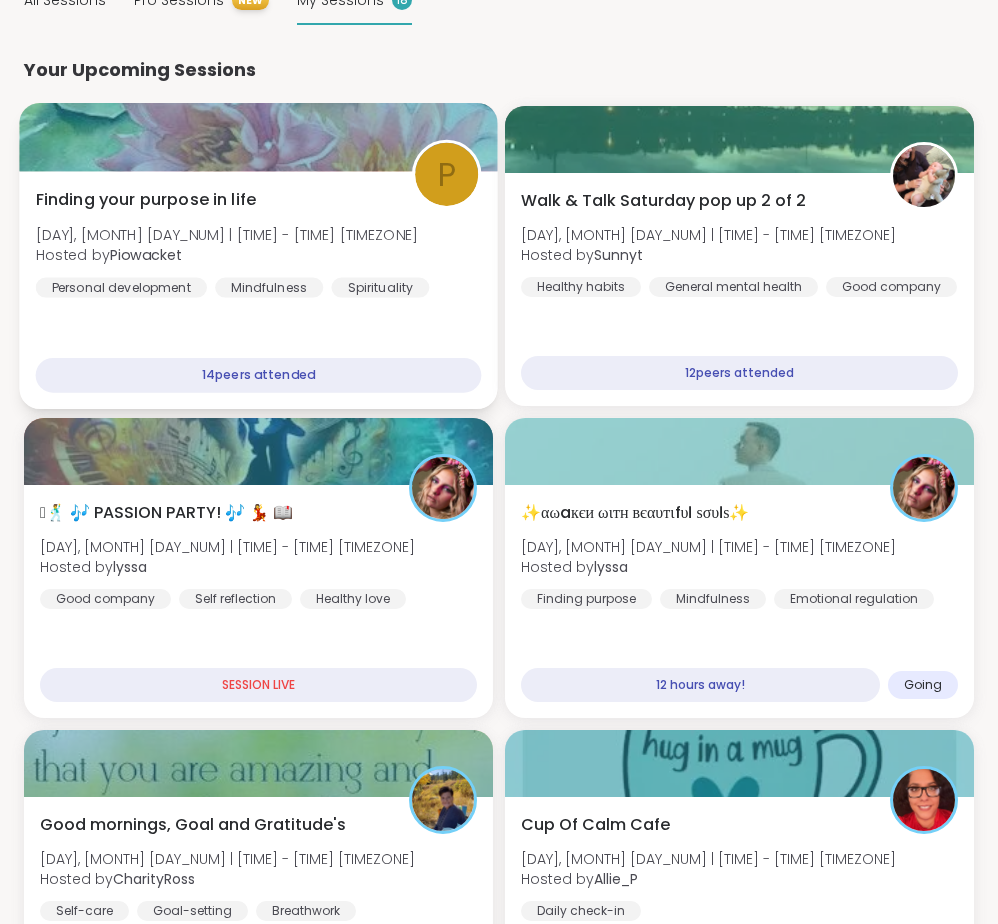 scroll, scrollTop: 319, scrollLeft: 0, axis: vertical 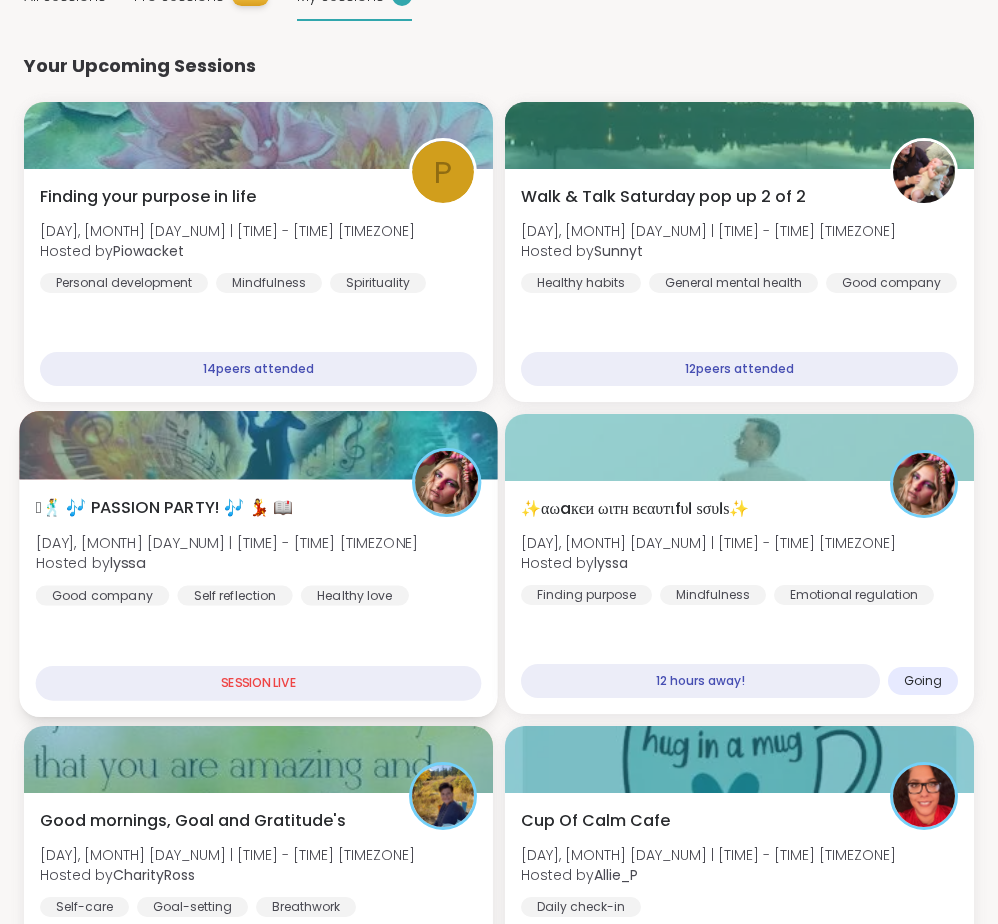 click on "Healthy love" at bounding box center [355, 595] 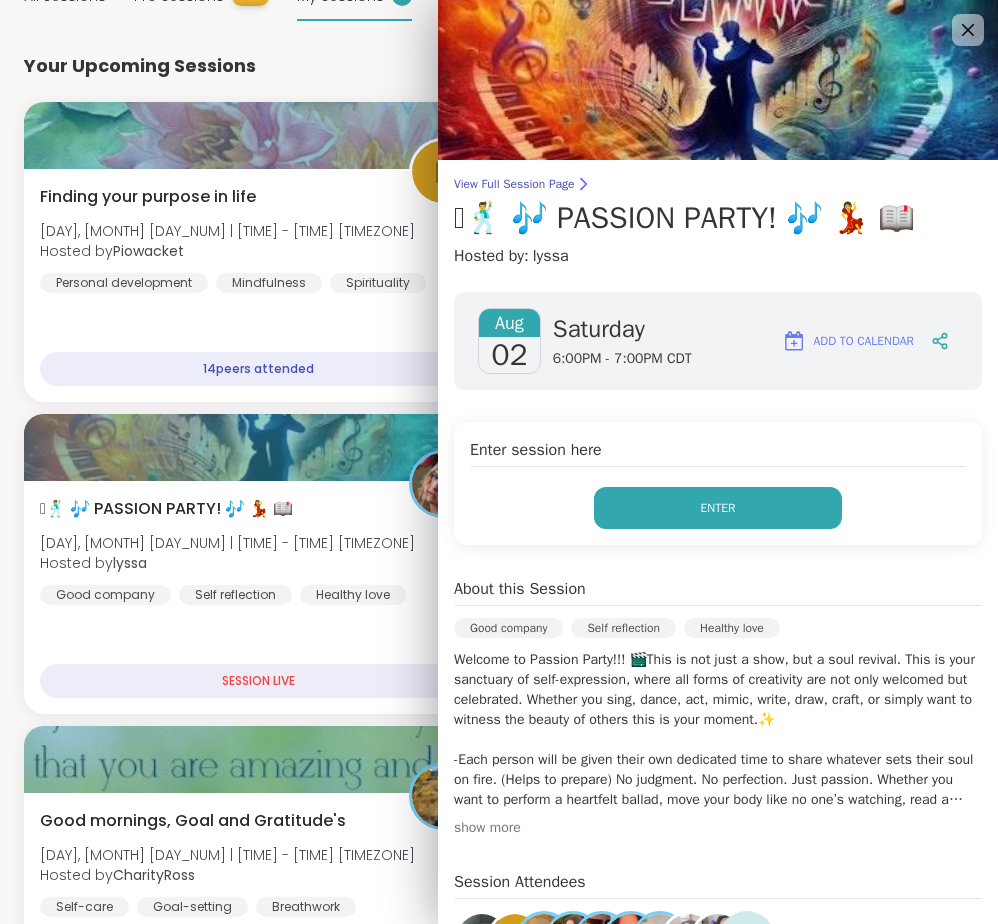 click on "Enter" at bounding box center [718, 508] 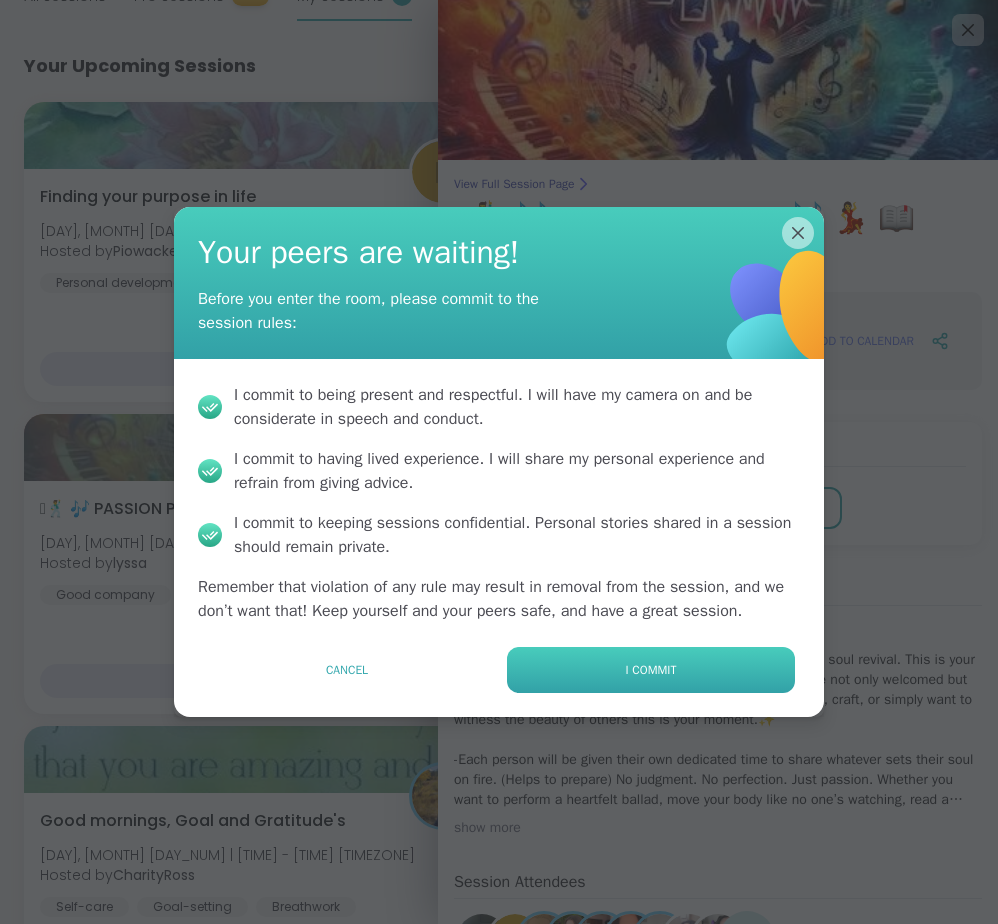 click on "I commit" at bounding box center (651, 670) 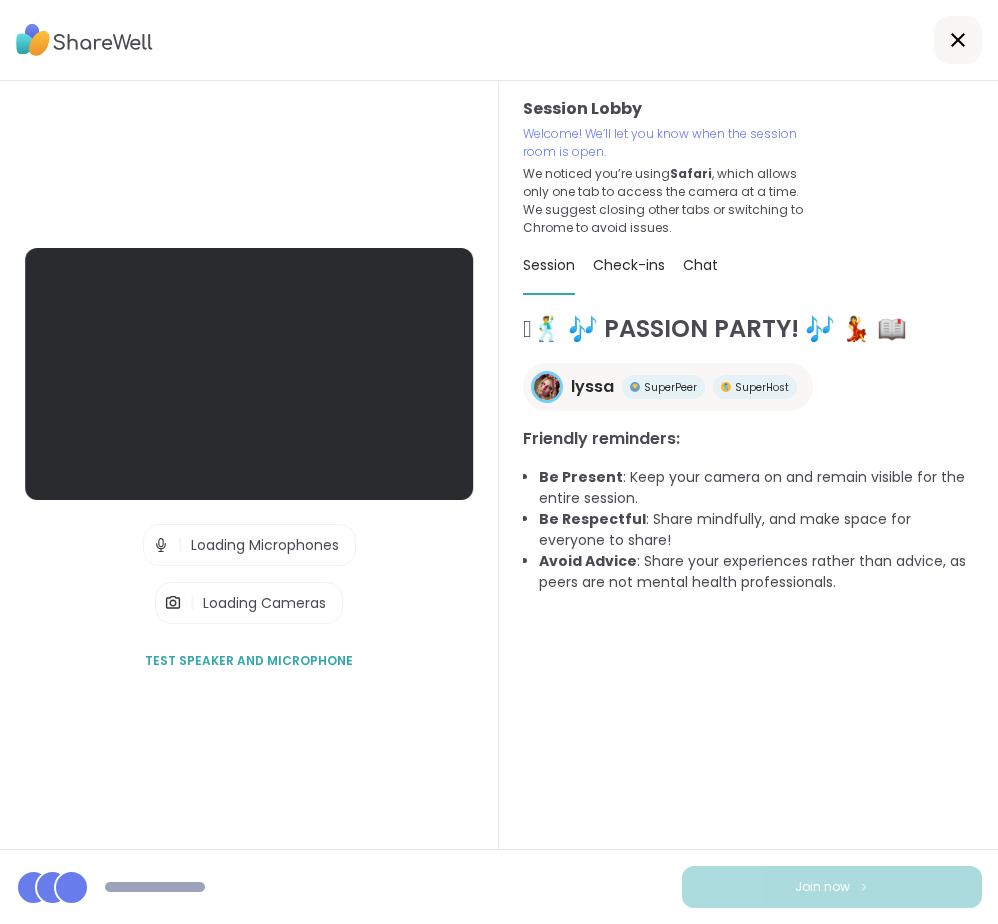 scroll, scrollTop: 0, scrollLeft: 0, axis: both 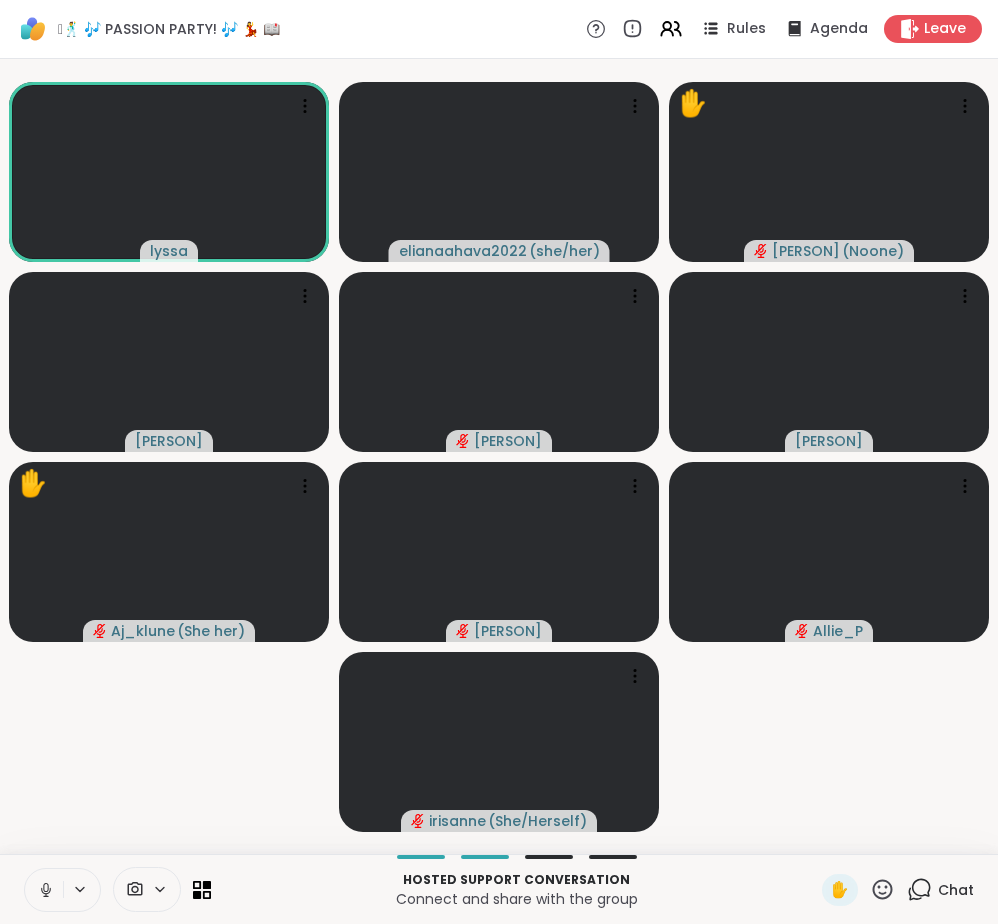 click 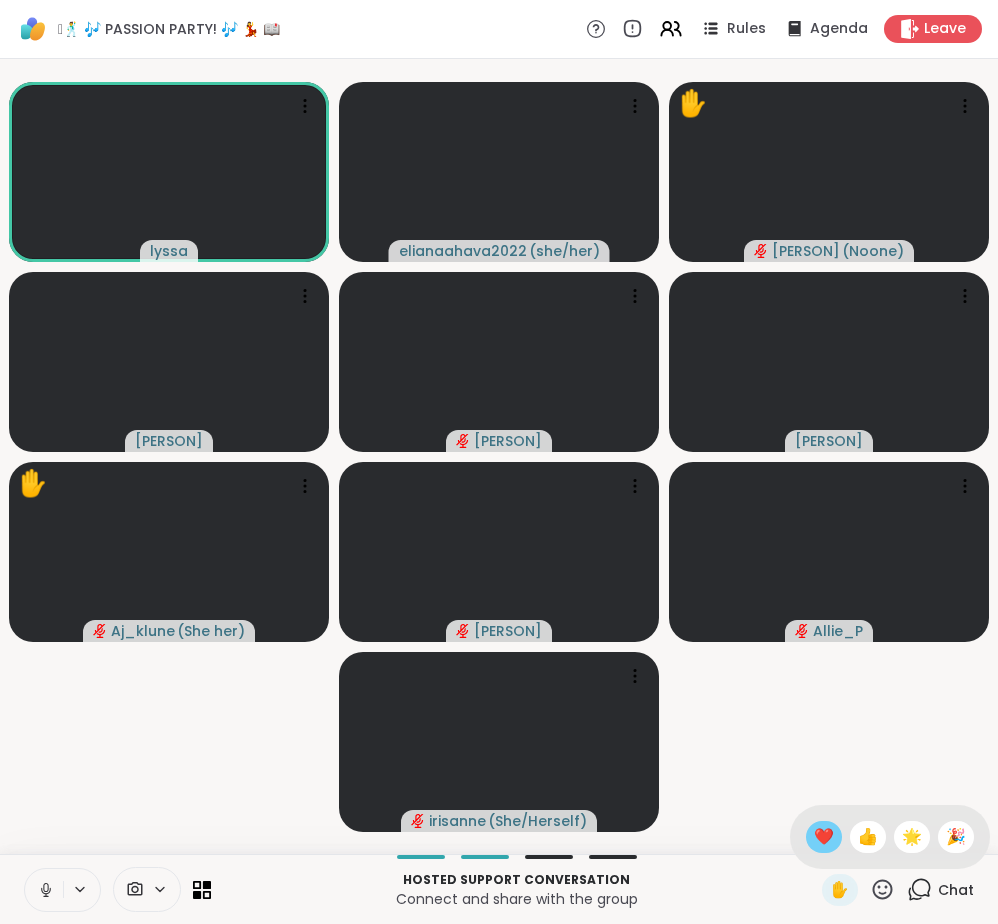 click on "❤️" at bounding box center [824, 837] 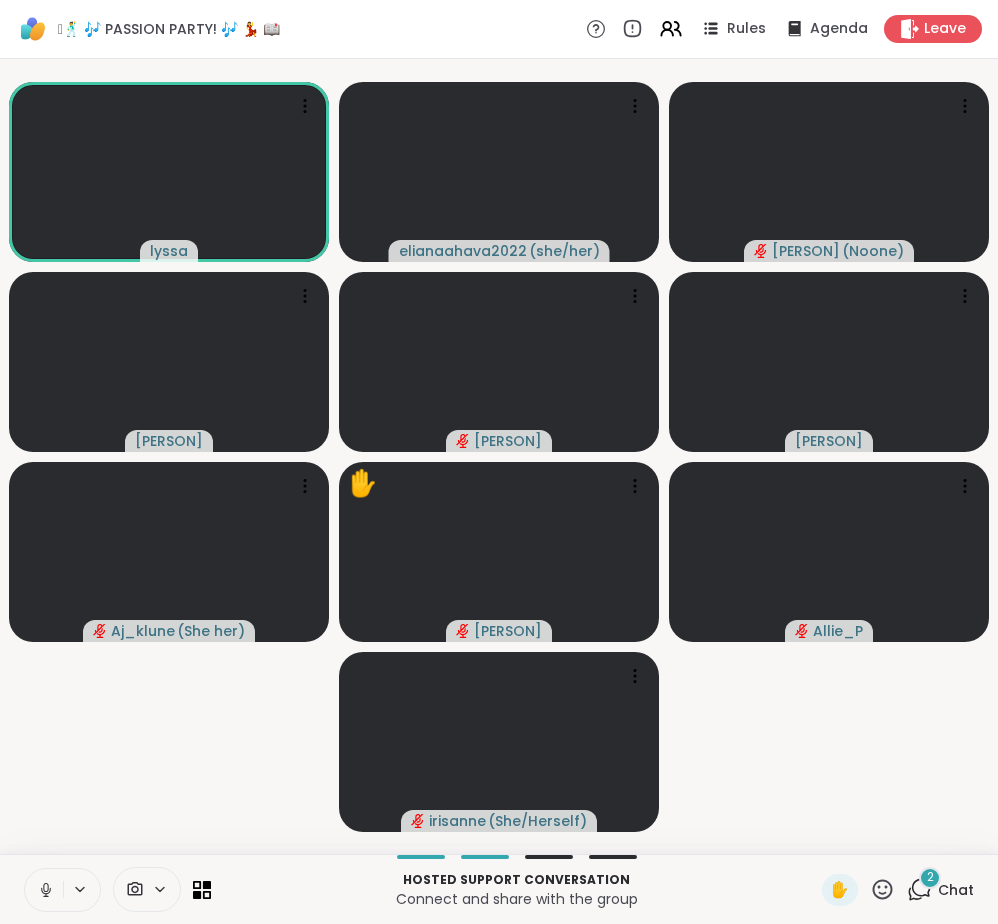 click 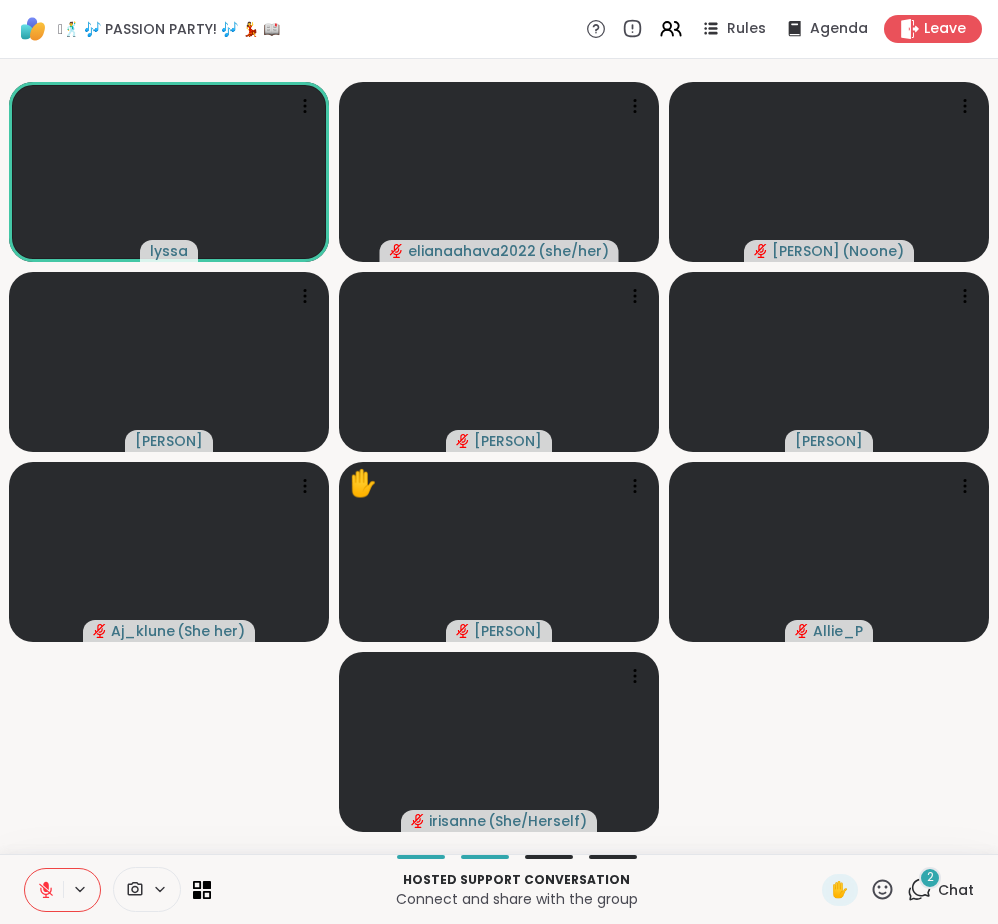 click 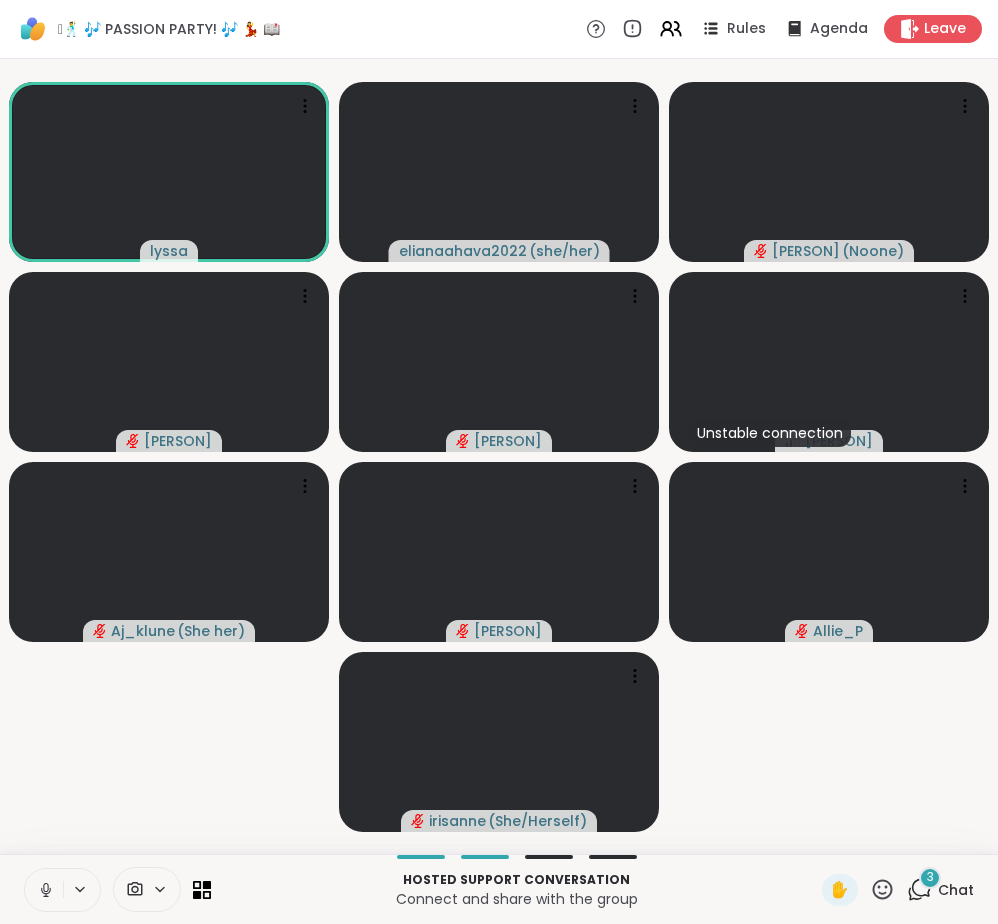 click 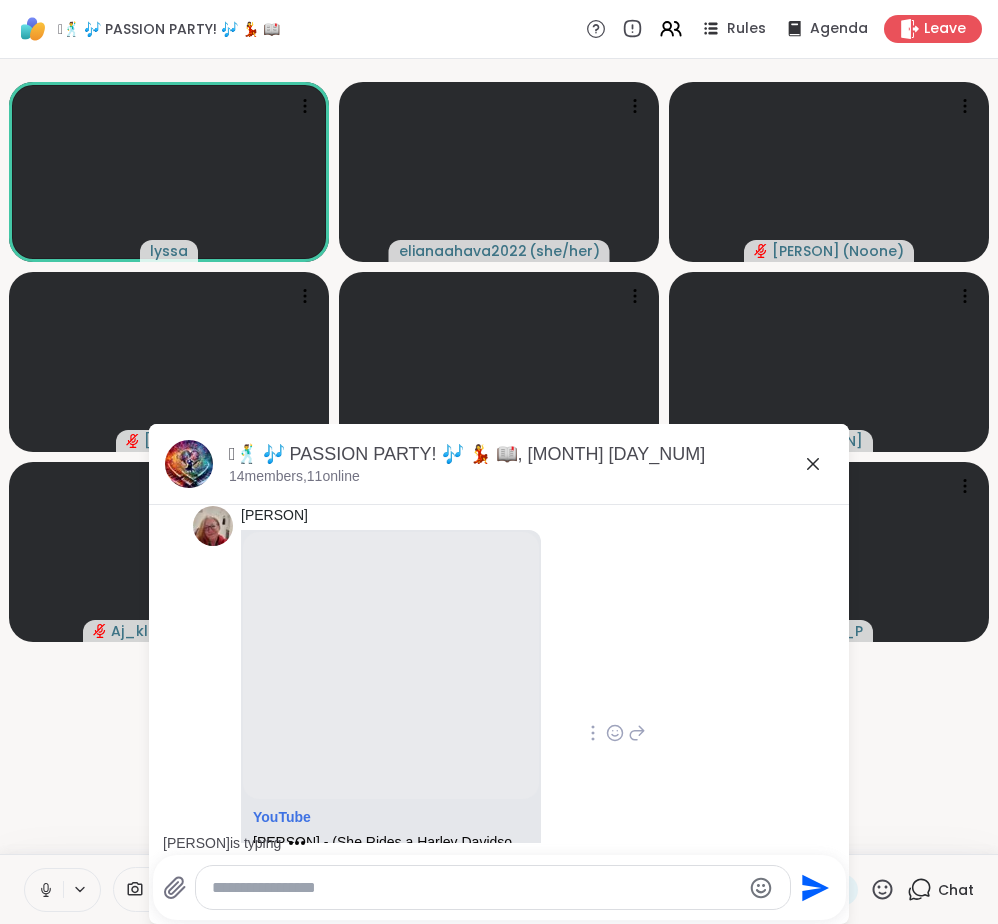 scroll, scrollTop: 3230, scrollLeft: 0, axis: vertical 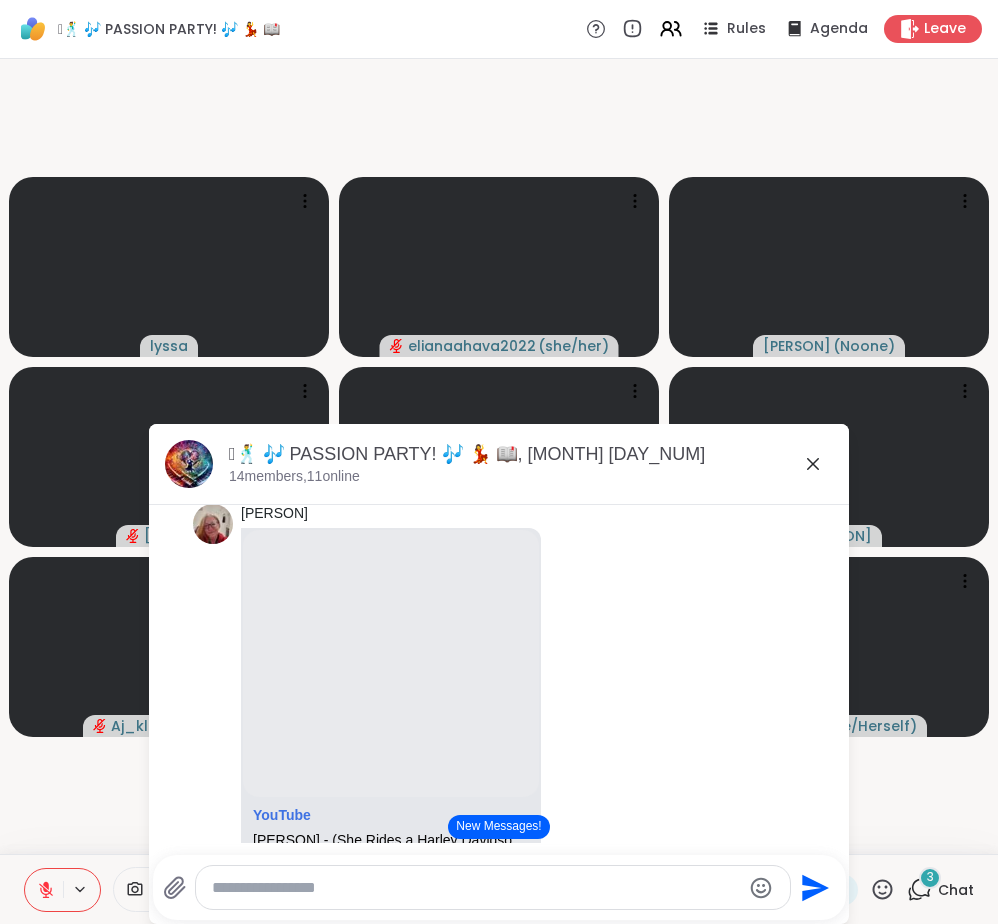 click 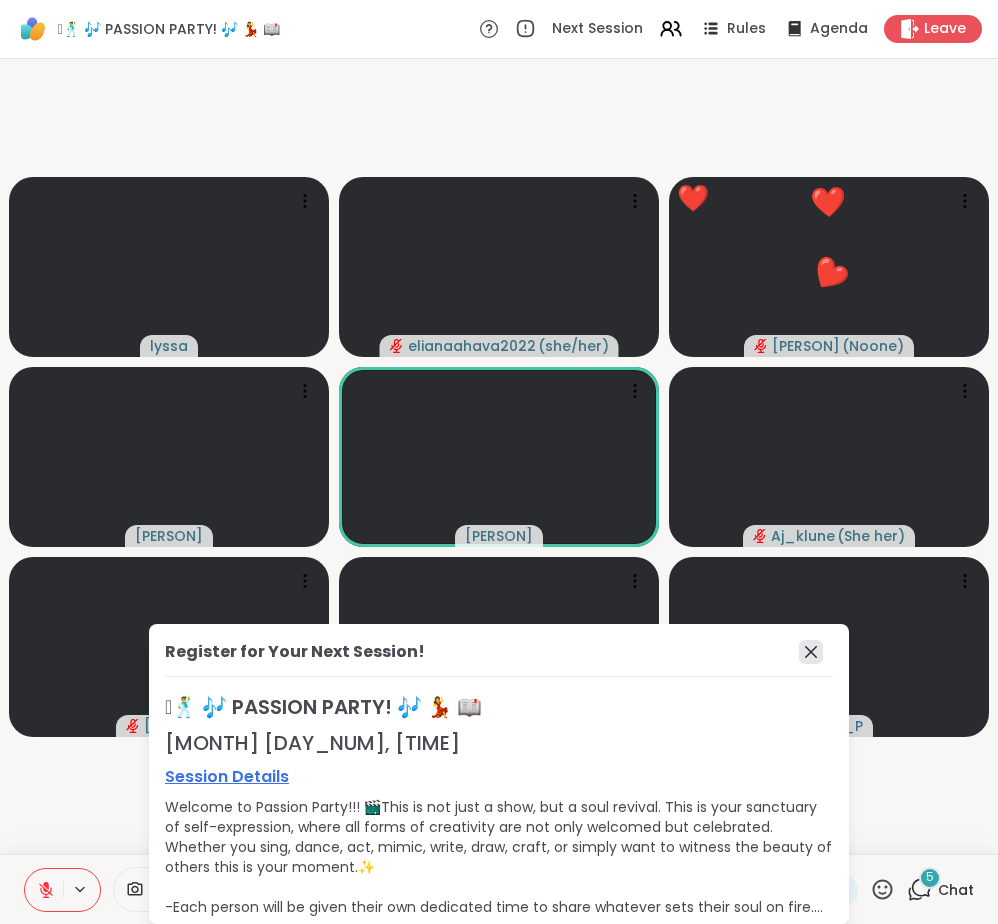 click 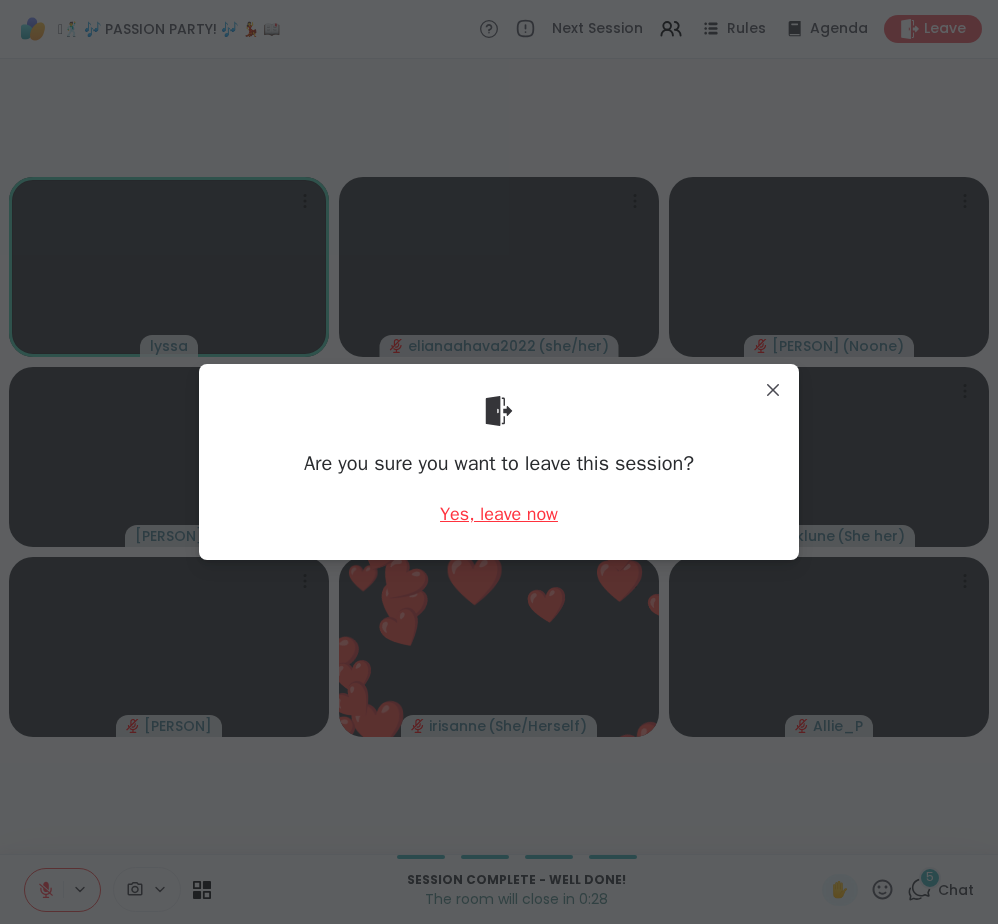 click on "Yes, leave now" at bounding box center (499, 514) 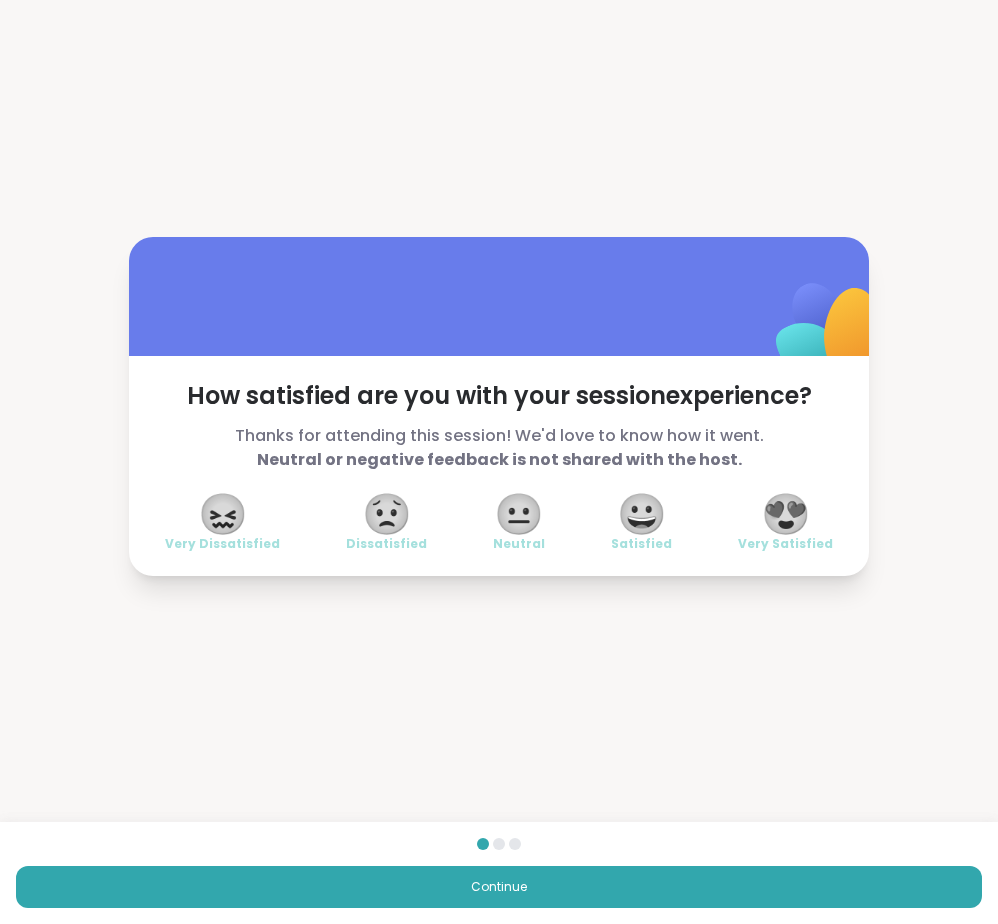 click on "😍" at bounding box center [786, 514] 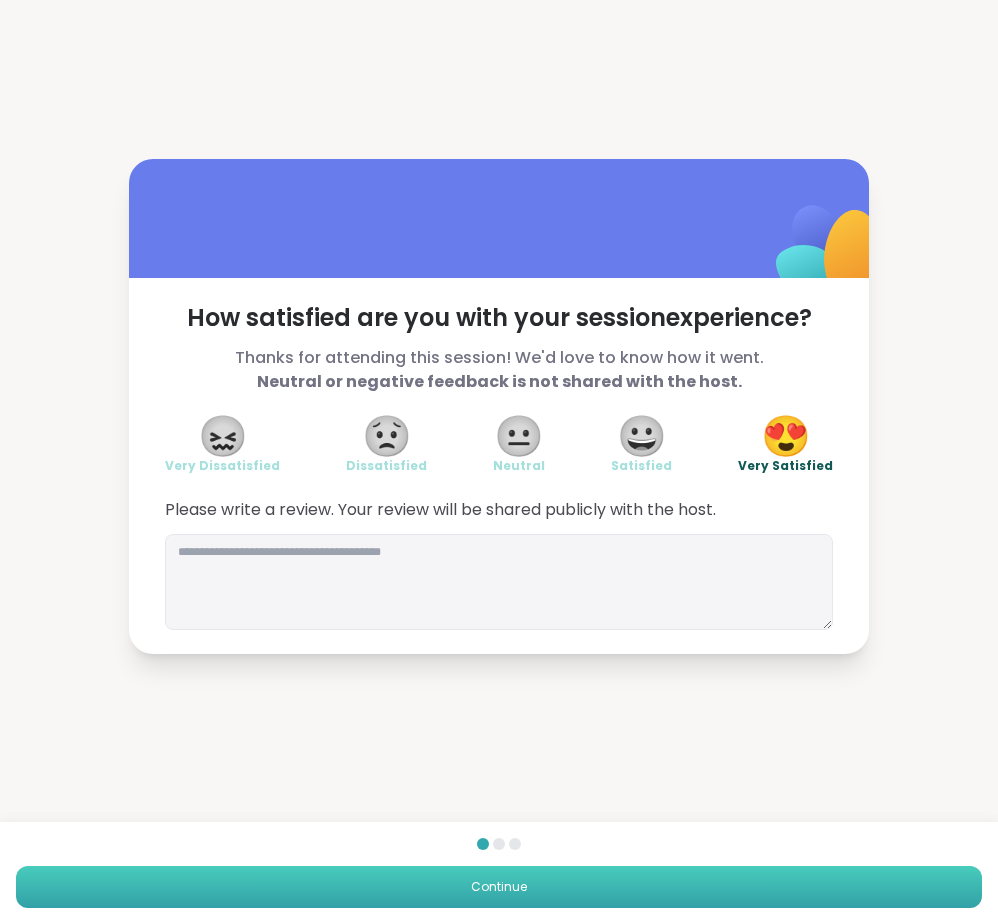 click on "Continue" at bounding box center [499, 887] 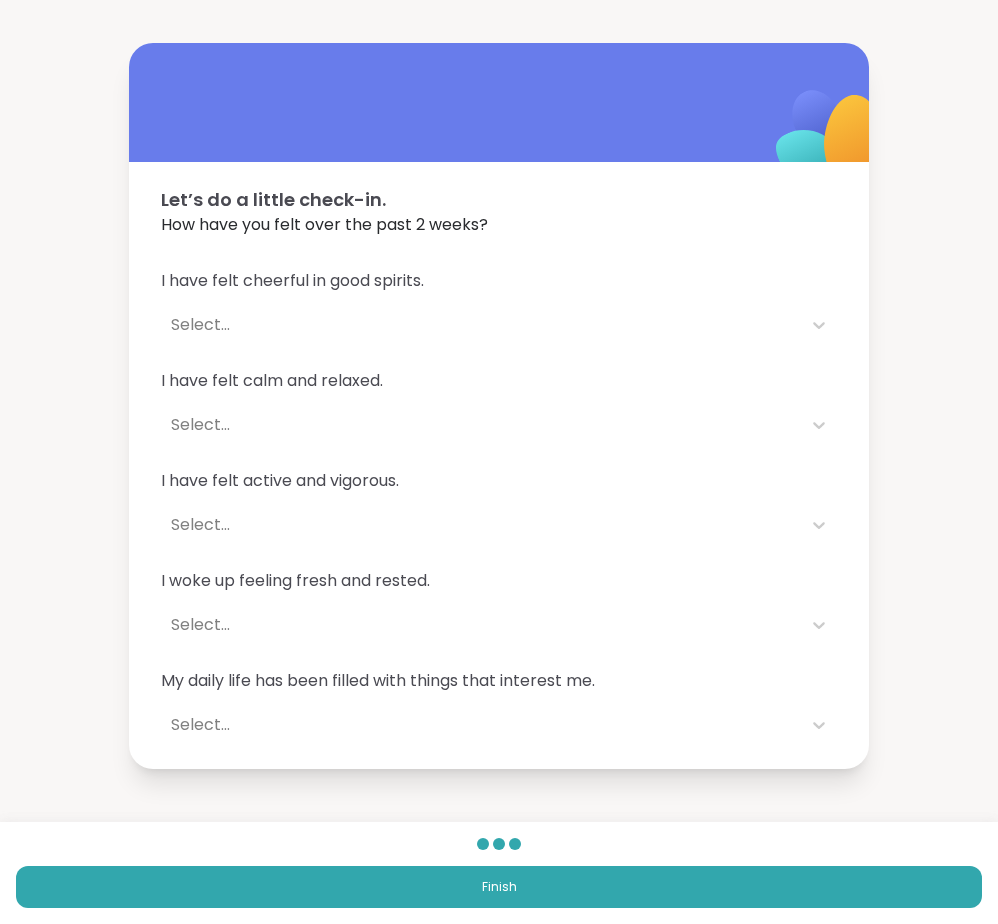 scroll, scrollTop: 0, scrollLeft: 0, axis: both 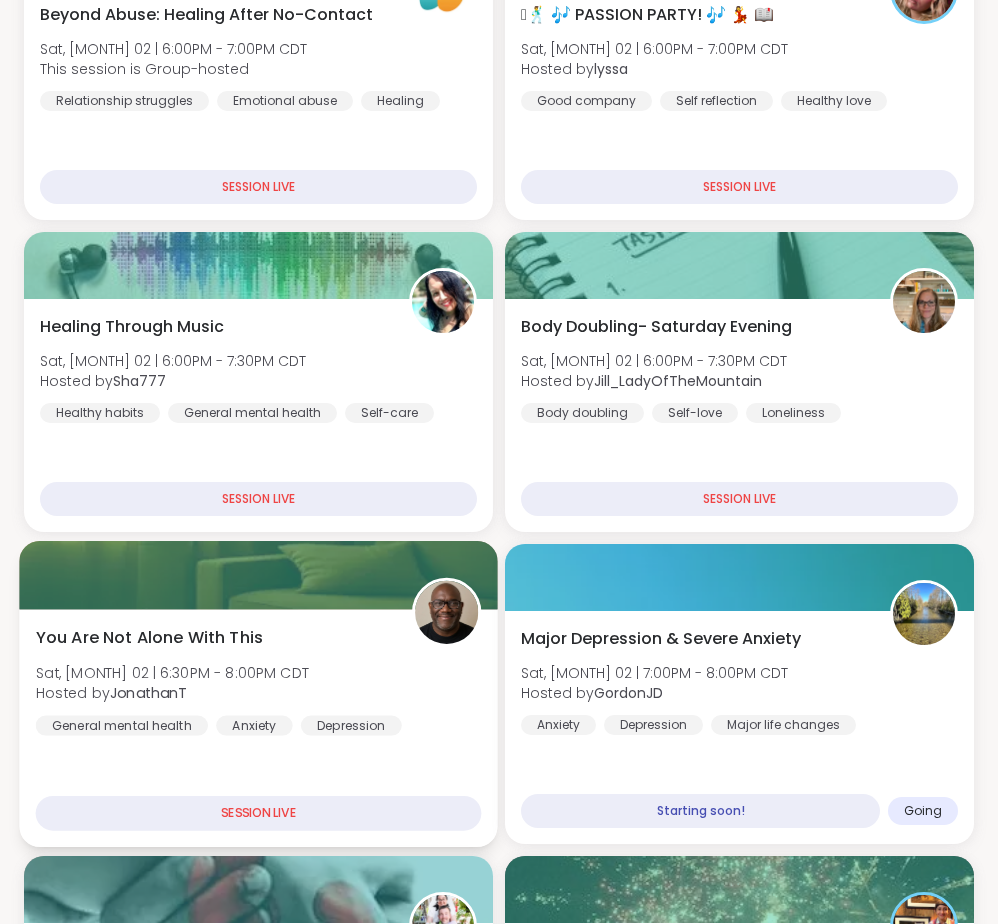 click on "You Are Not Alone With This Sat, Aug 02 | 6:30PM - 8:00PM CDT Hosted by  JonathanT General mental health Anxiety Depression" at bounding box center [259, 680] 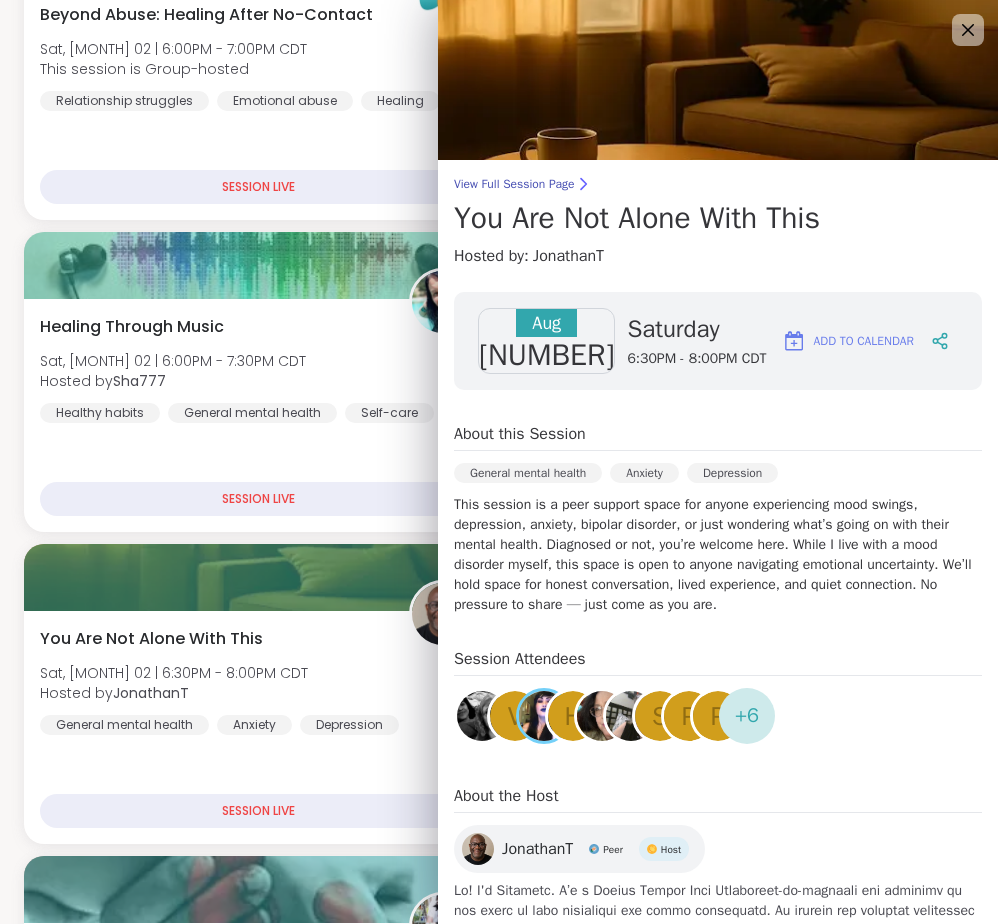 scroll, scrollTop: 0, scrollLeft: 0, axis: both 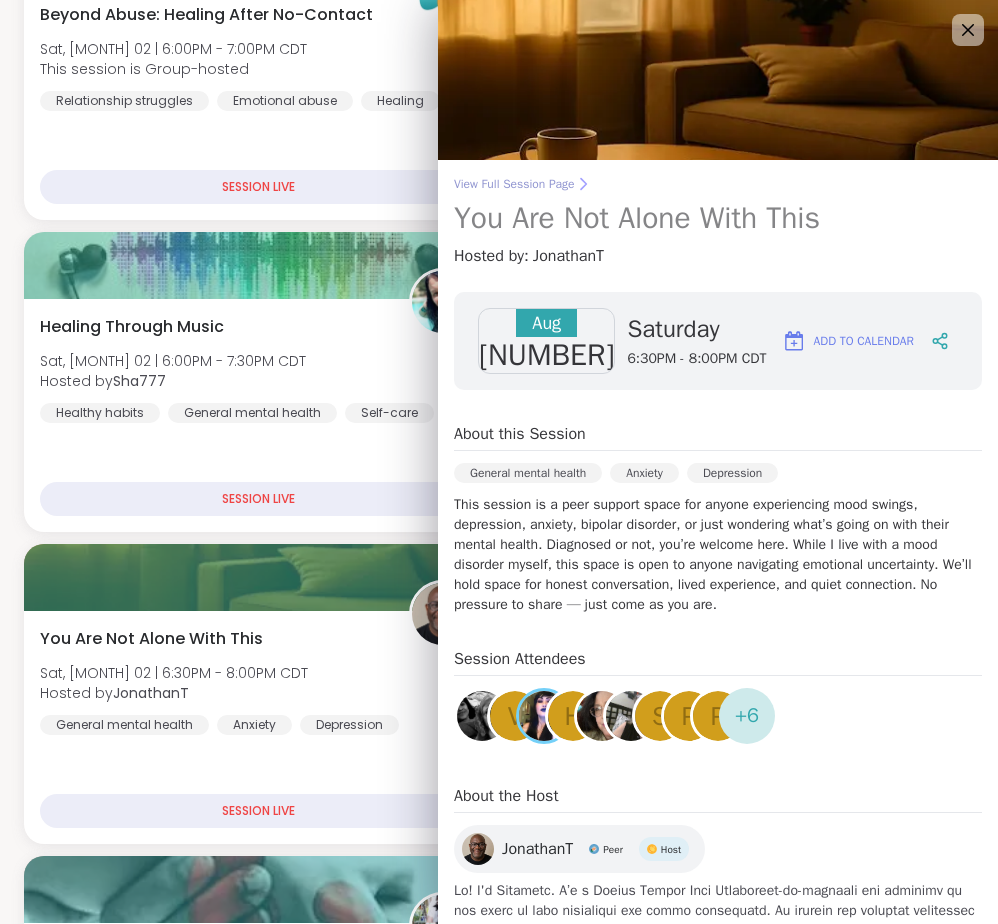 click on "View Full Session Page" at bounding box center (718, 184) 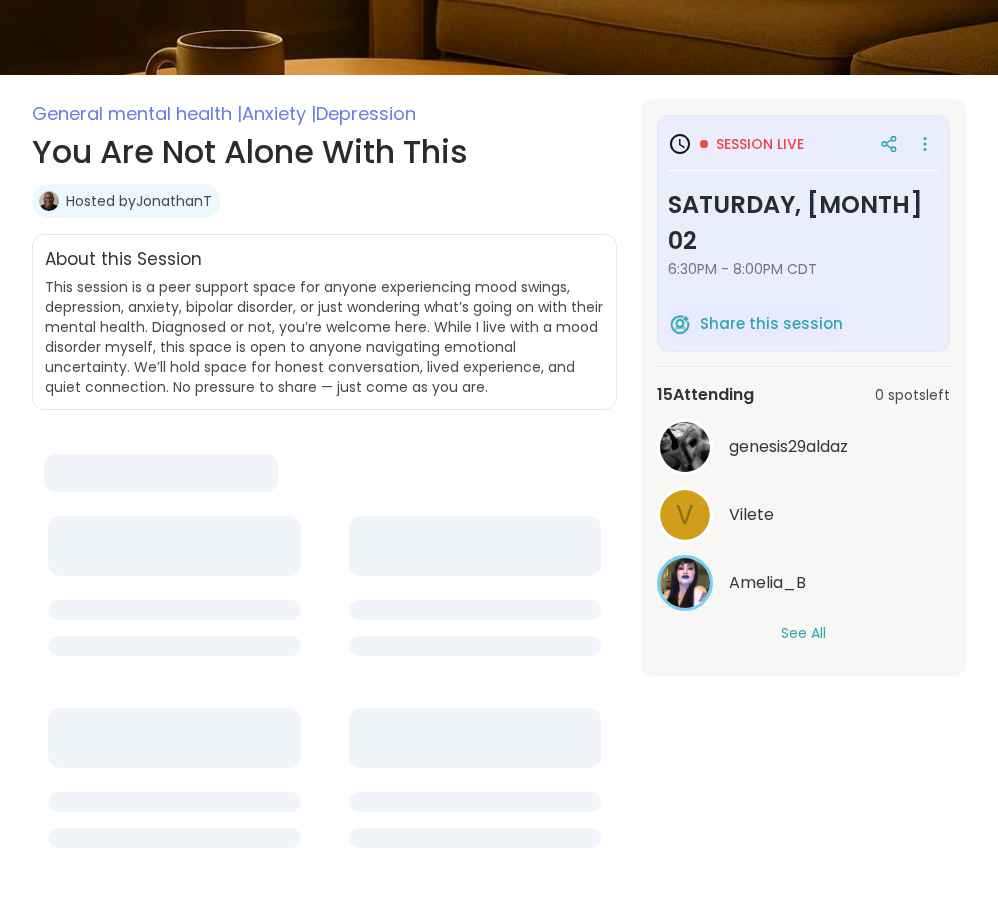 scroll, scrollTop: 0, scrollLeft: 0, axis: both 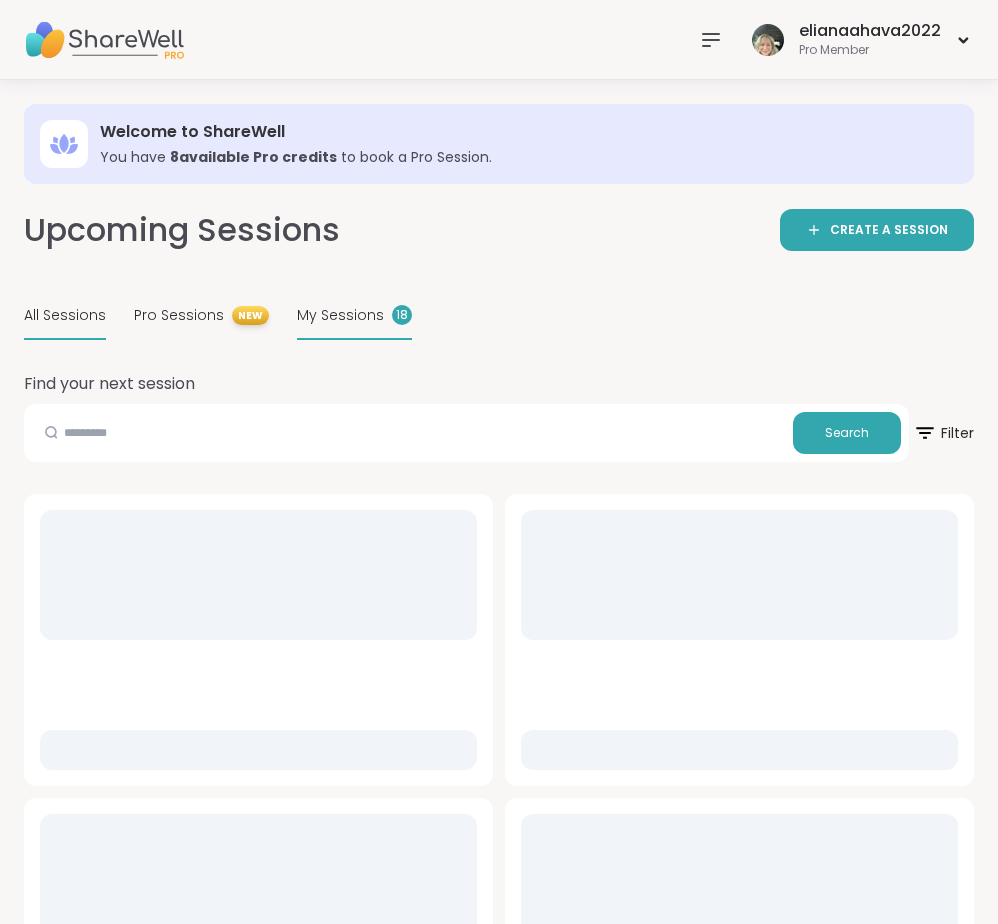 click on "My Sessions 18" at bounding box center (354, 316) 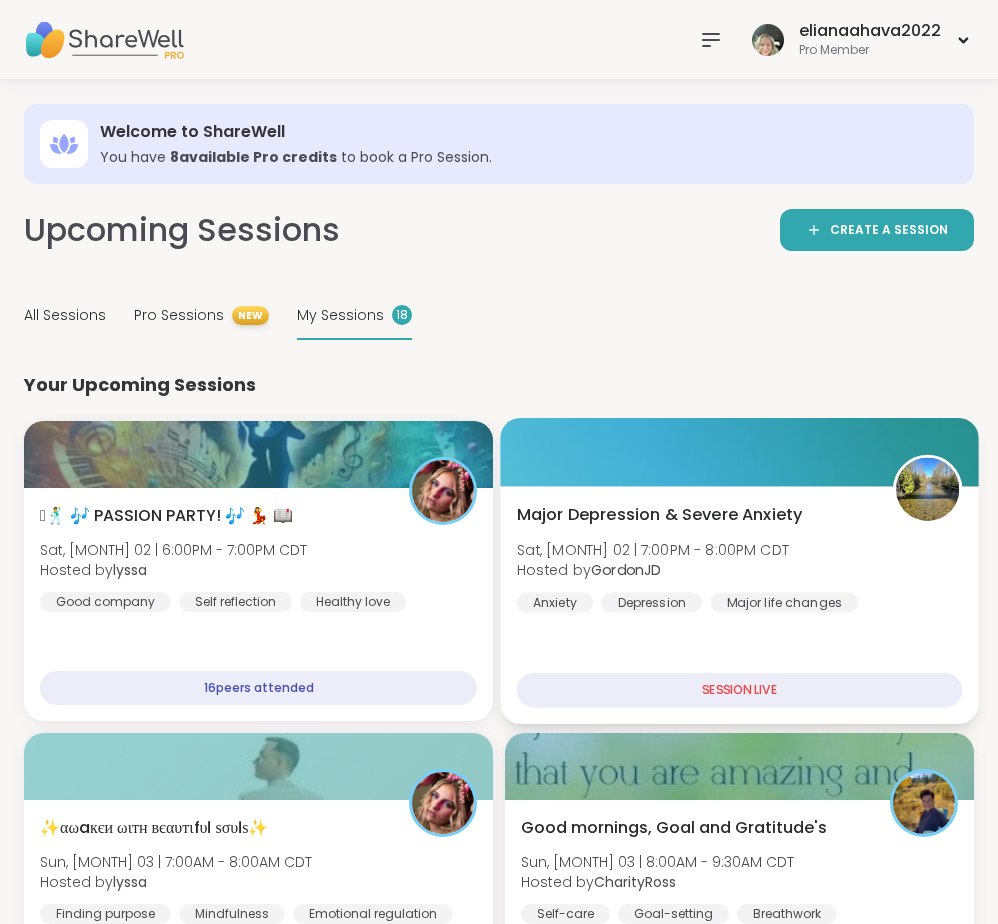 click on "Major Depression & Severe Anxiety  Sat, Aug 02 | 7:00PM - 8:00PM CDT Hosted by  GordonJD Anxiety Depression Major life changes SESSION LIVE" at bounding box center [739, 605] 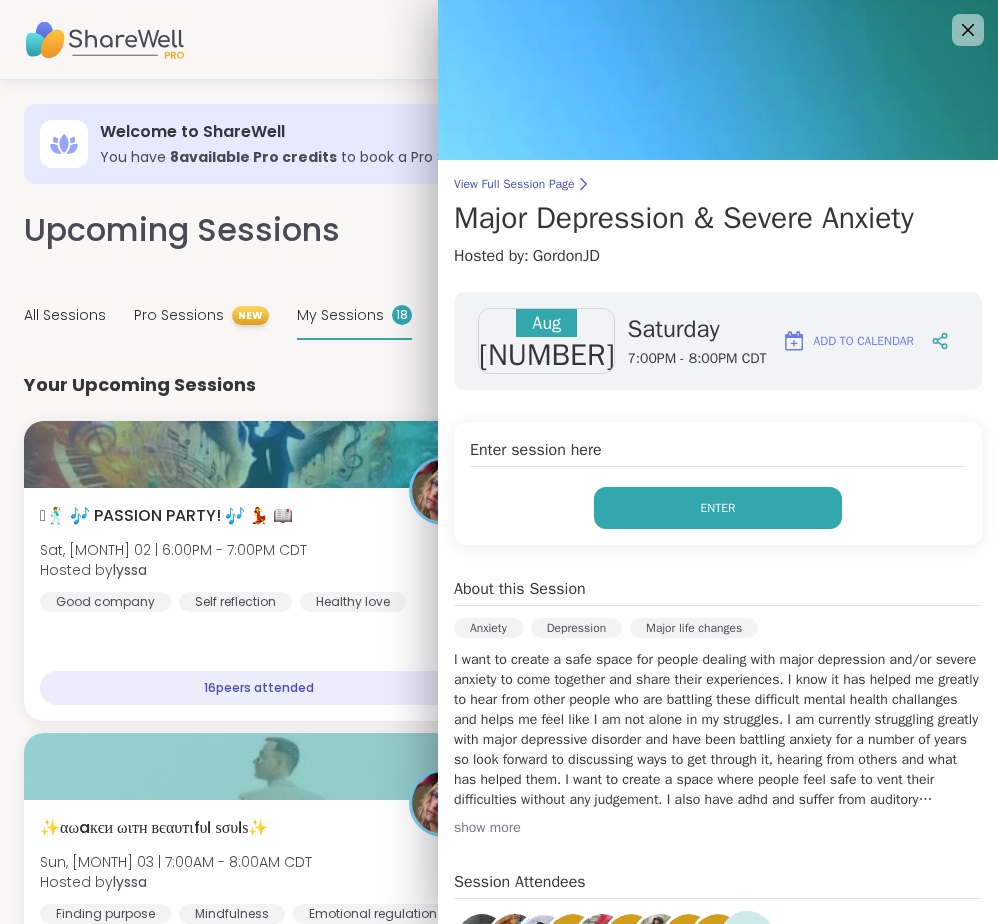 click on "Enter" at bounding box center [718, 508] 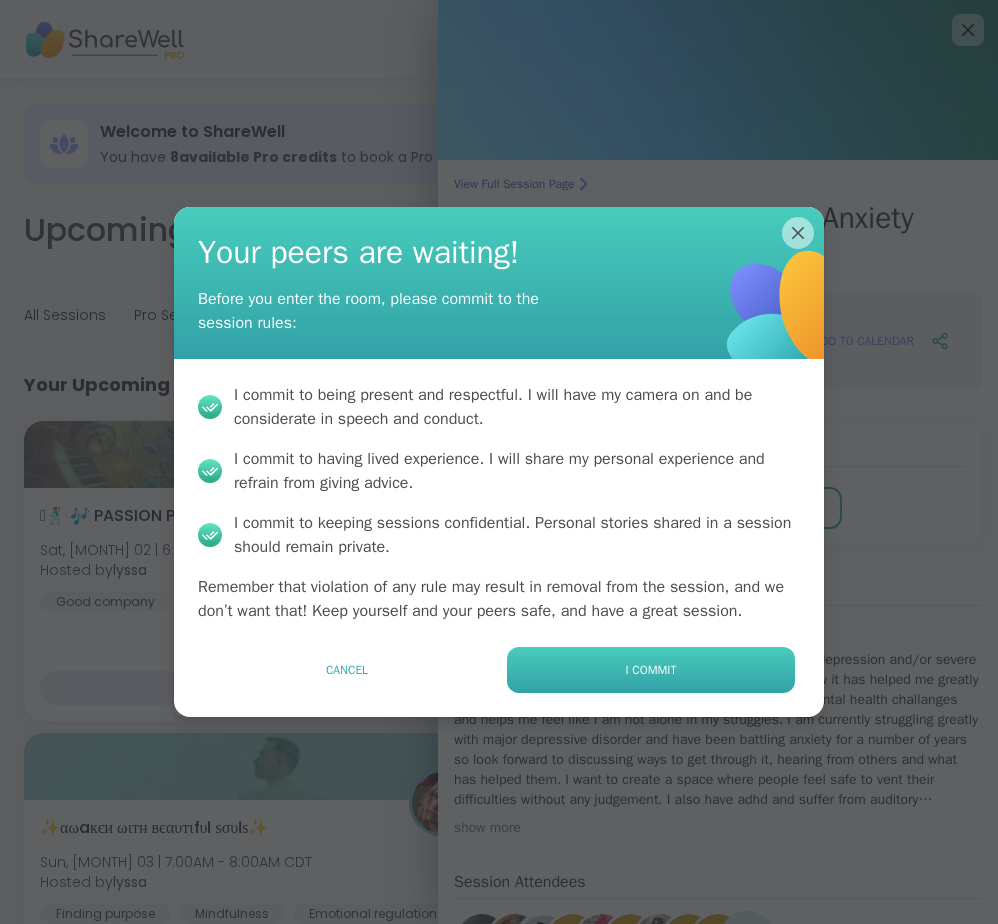 click on "I commit" at bounding box center (651, 670) 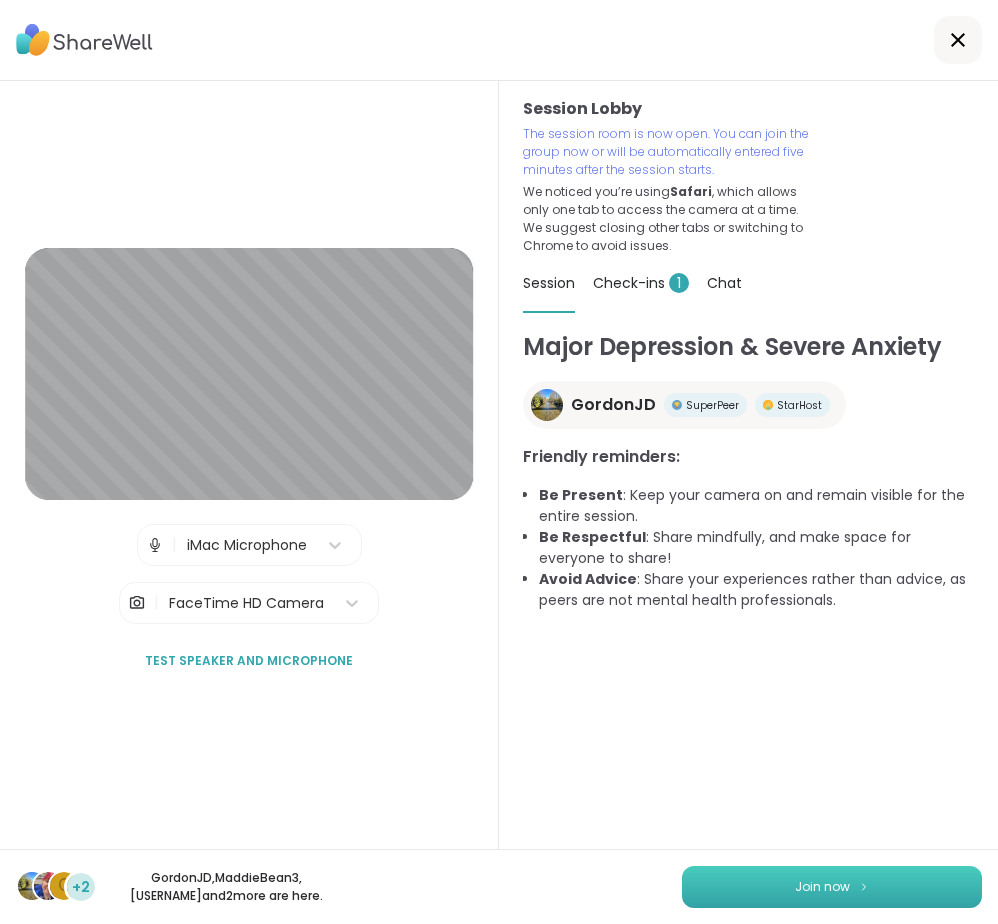 click on "Join now" at bounding box center [832, 887] 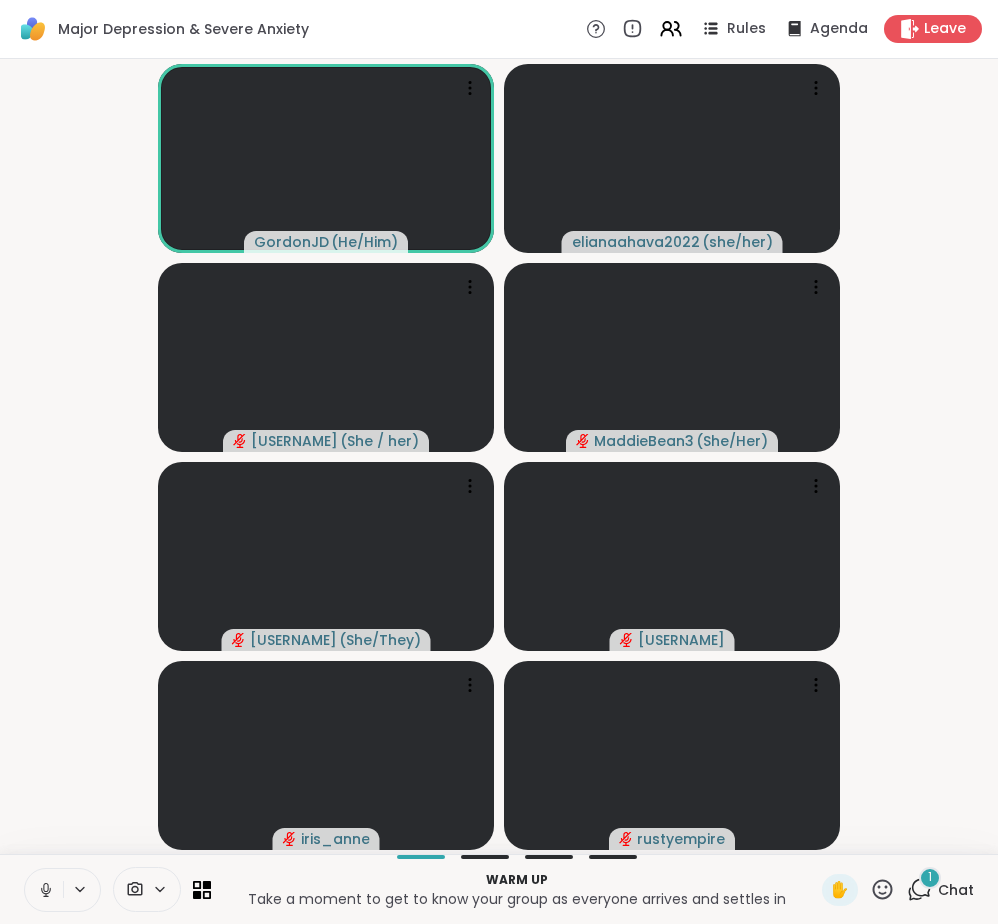 click 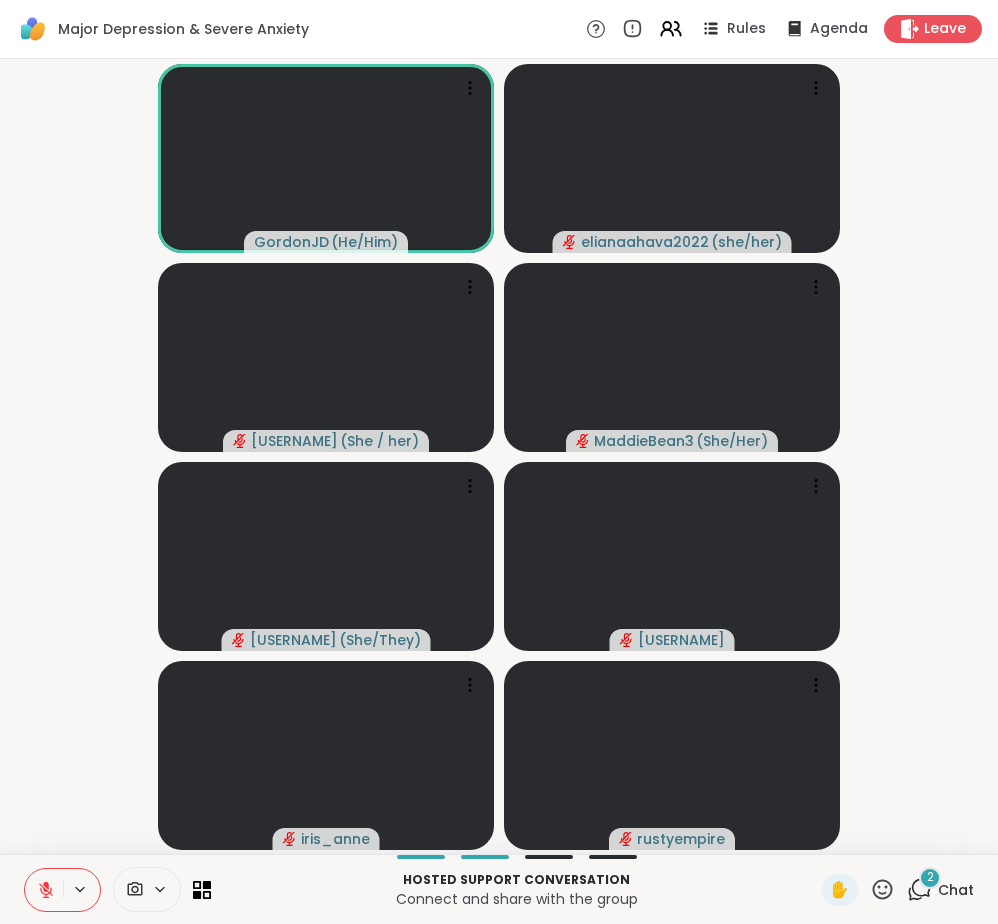 click 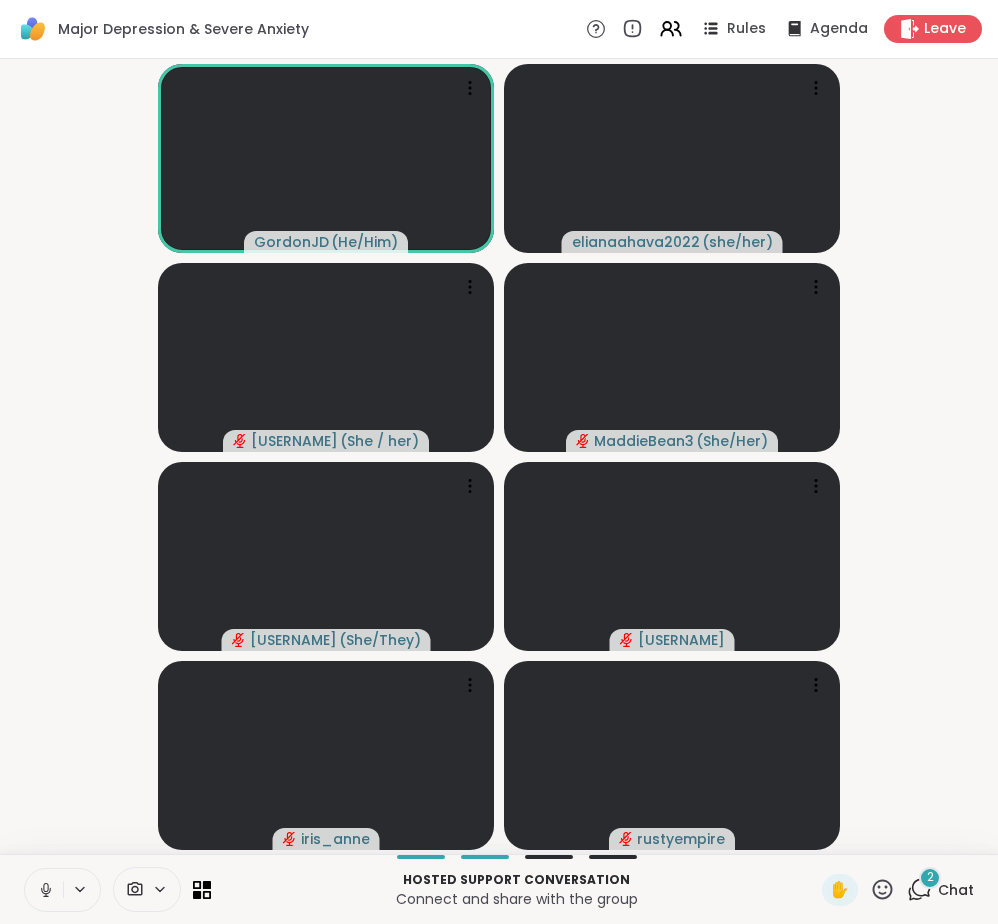 click 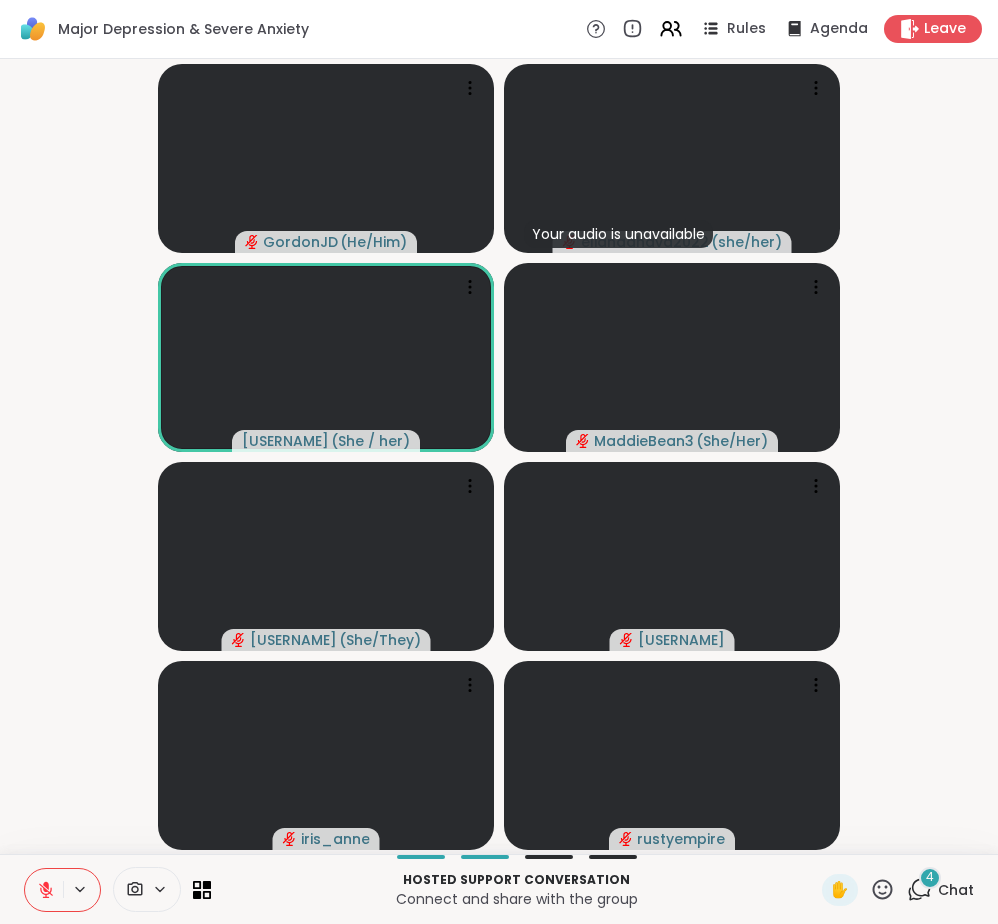 click on "GordonJD ( He/Him ) Your audio is unavailable elianaahava2022 ( she/her ) bluejay67 ( She / her ) MaddieBean3 ( She/Her ) CaraN ( She/They ) MandyO iris_anne rustyempire" at bounding box center [499, 456] 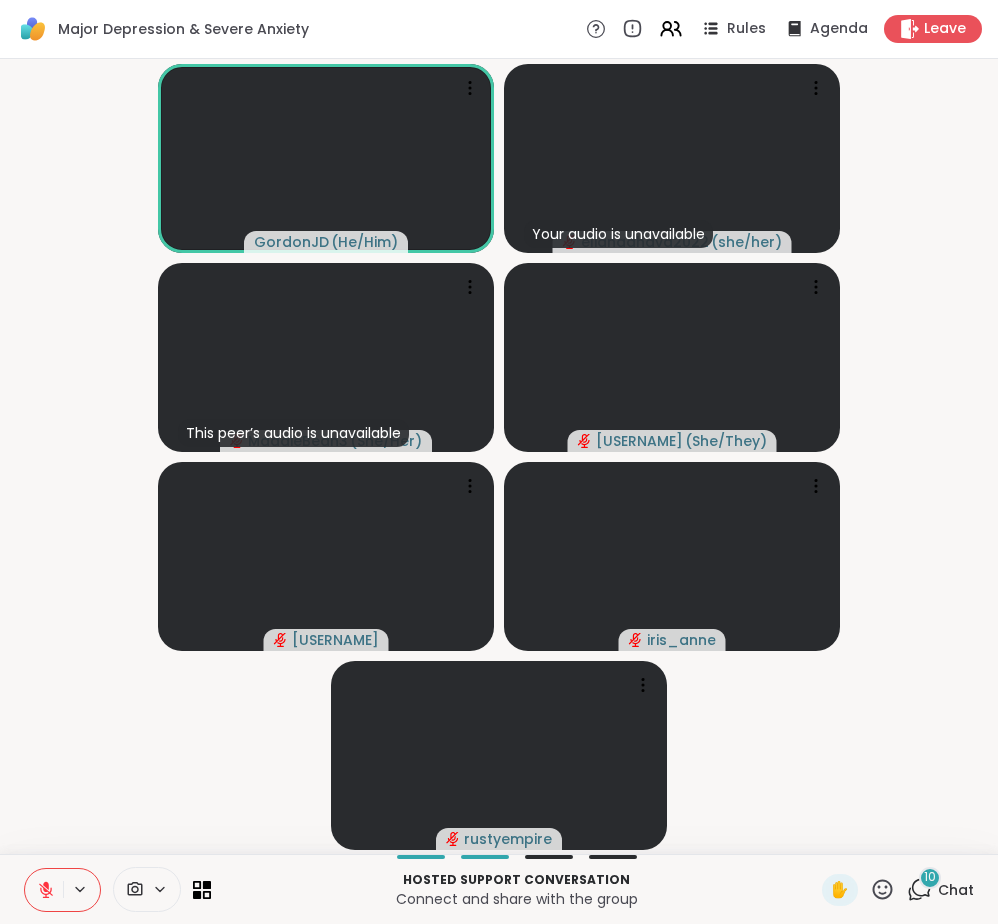 click at bounding box center (44, 890) 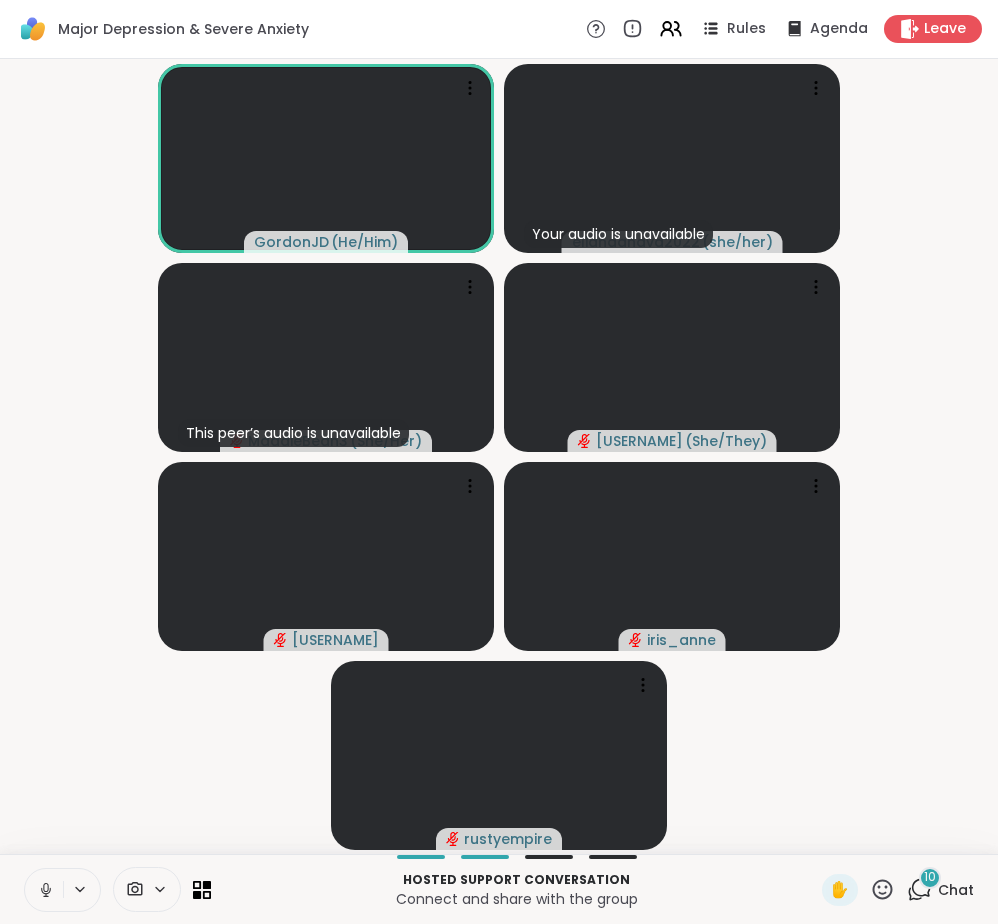 click at bounding box center (44, 890) 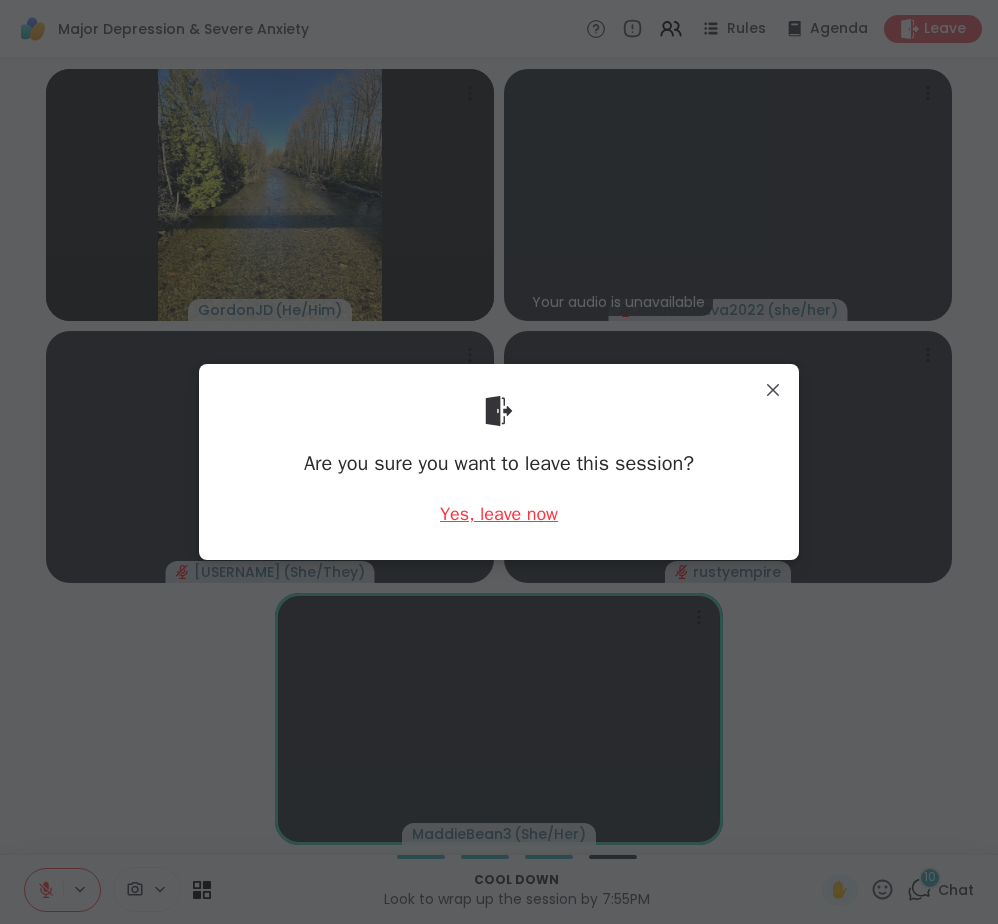 click on "Yes, leave now" at bounding box center (499, 514) 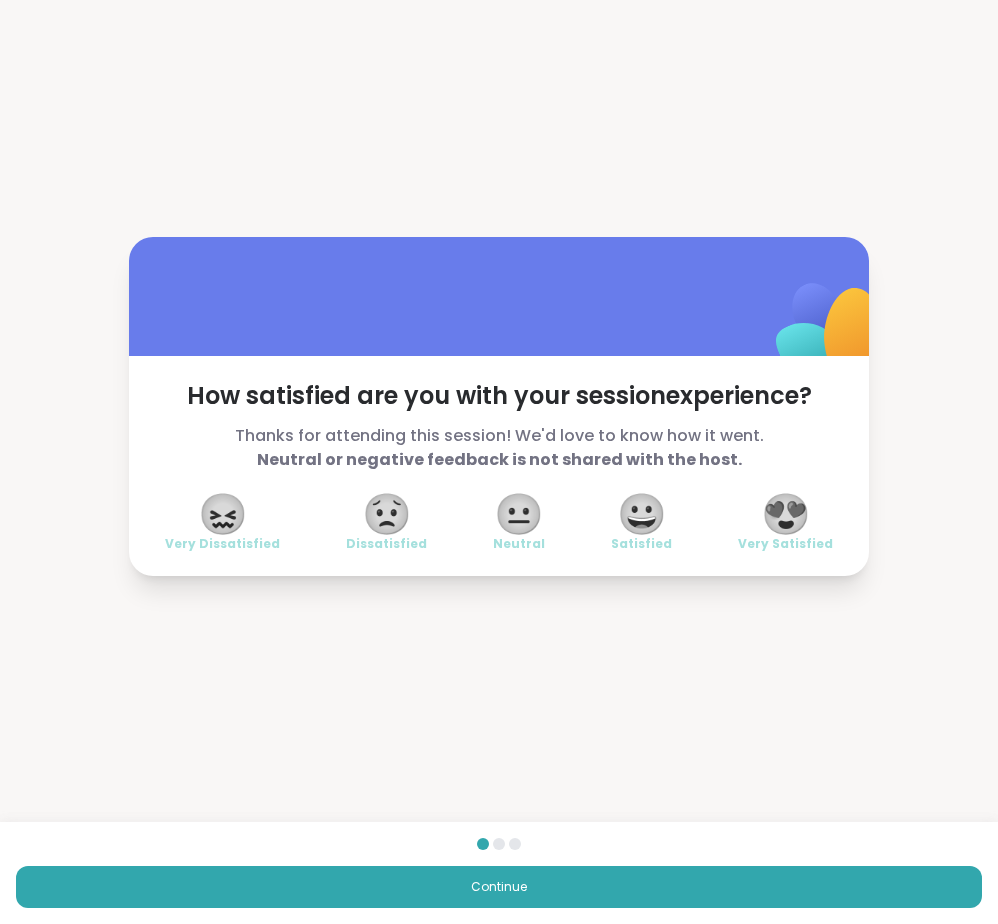click on "😍" at bounding box center (786, 514) 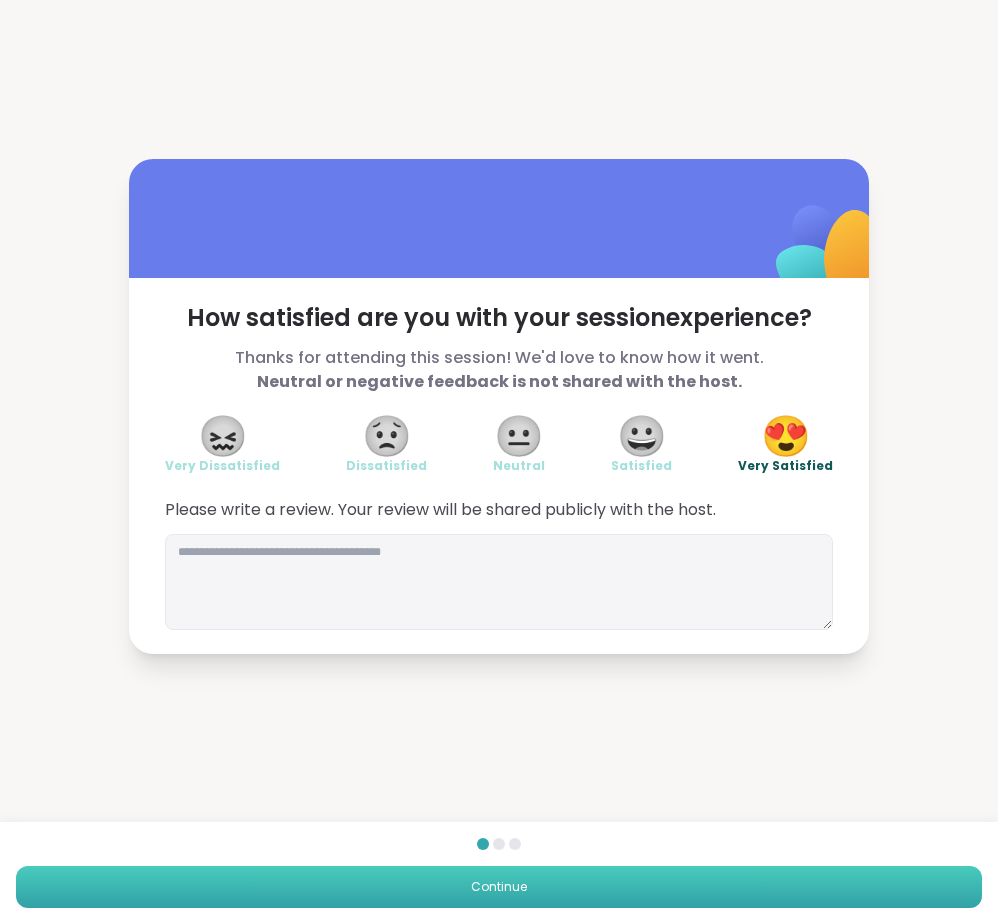 click on "Continue" at bounding box center [499, 887] 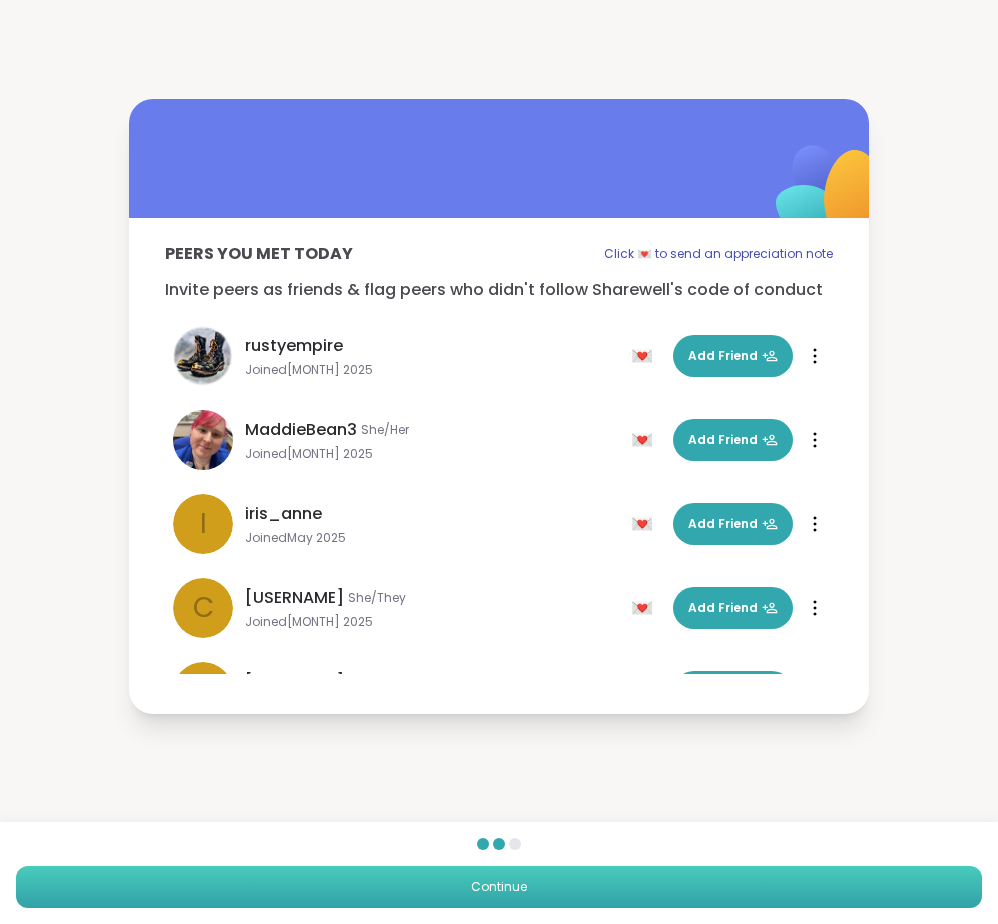 click on "Continue" at bounding box center [499, 887] 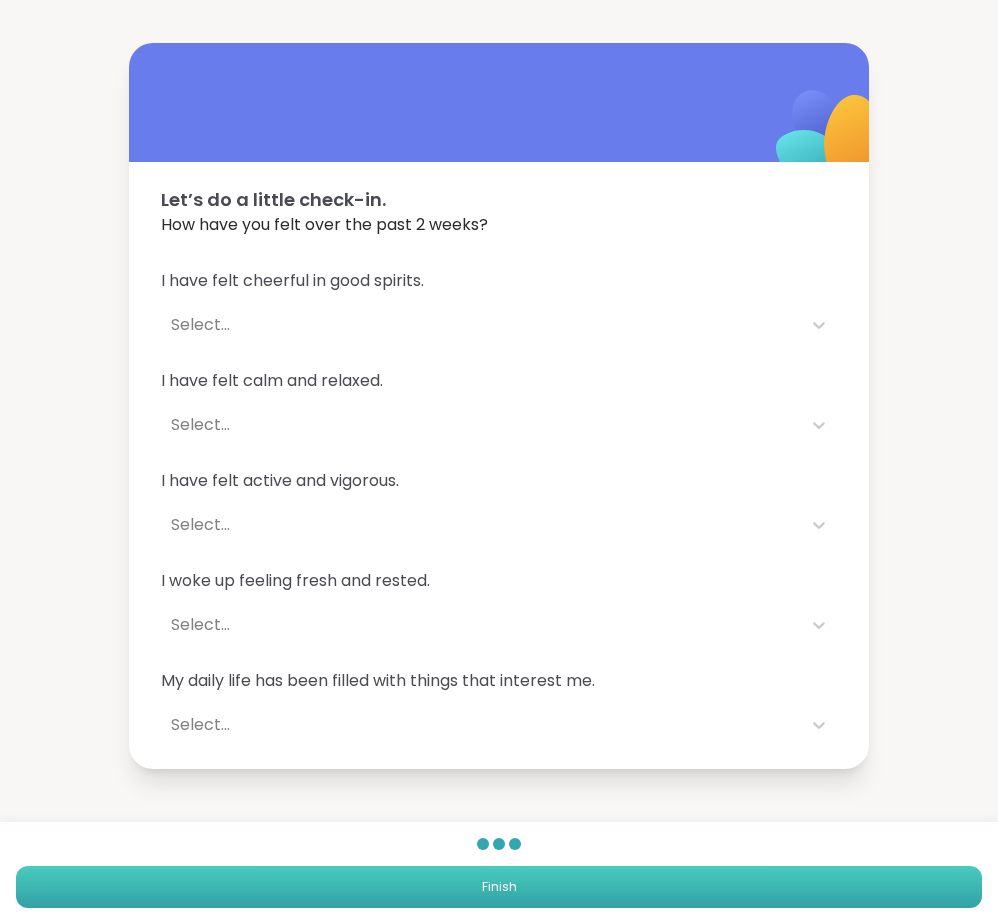 click on "Finish" at bounding box center (499, 887) 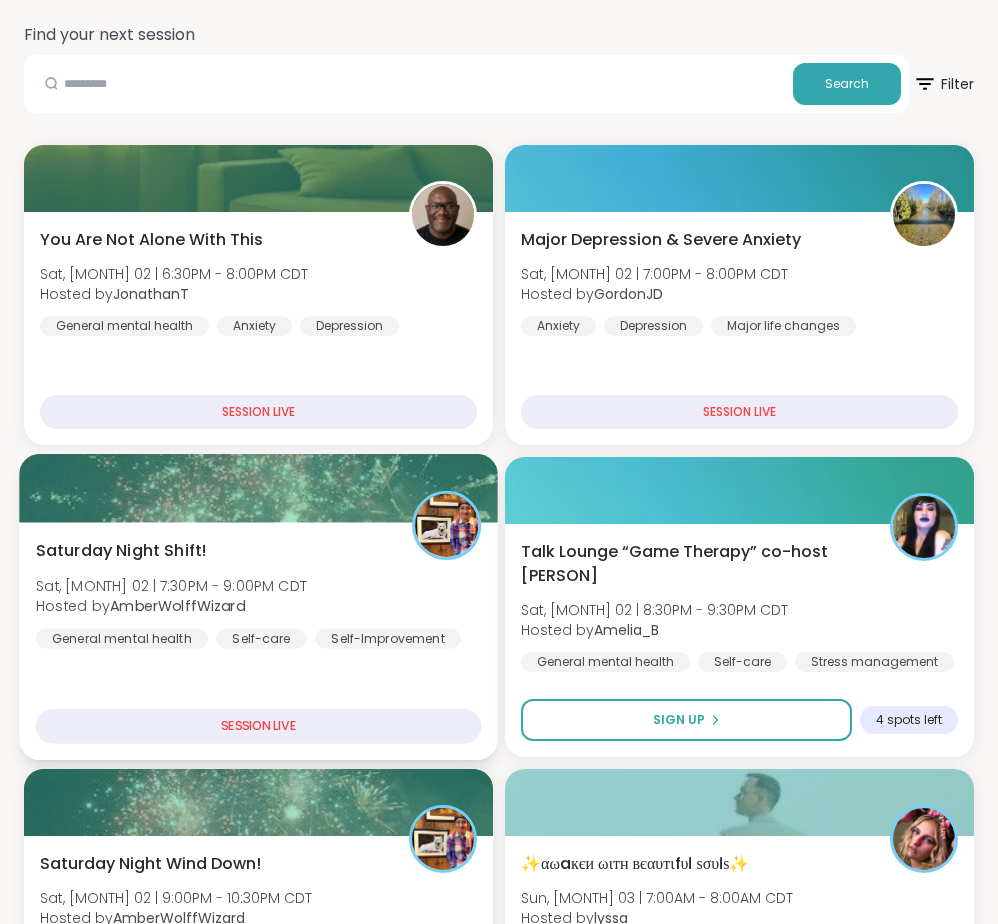 scroll, scrollTop: 353, scrollLeft: 0, axis: vertical 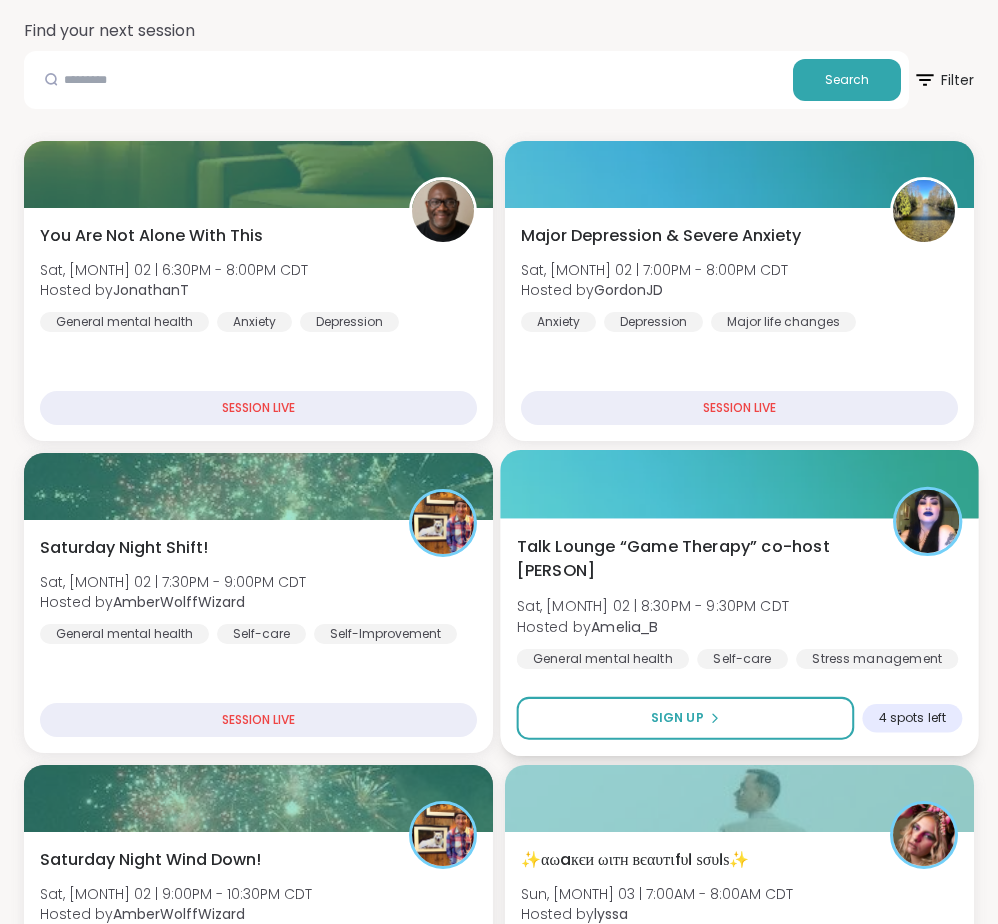 click on "Talk Lounge “Game Therapy” co-host Genesis Sat, Aug 02 | 8:30PM - 9:30PM CDT Hosted by  Amelia_B General mental health Self-care Stress management" at bounding box center (740, 601) 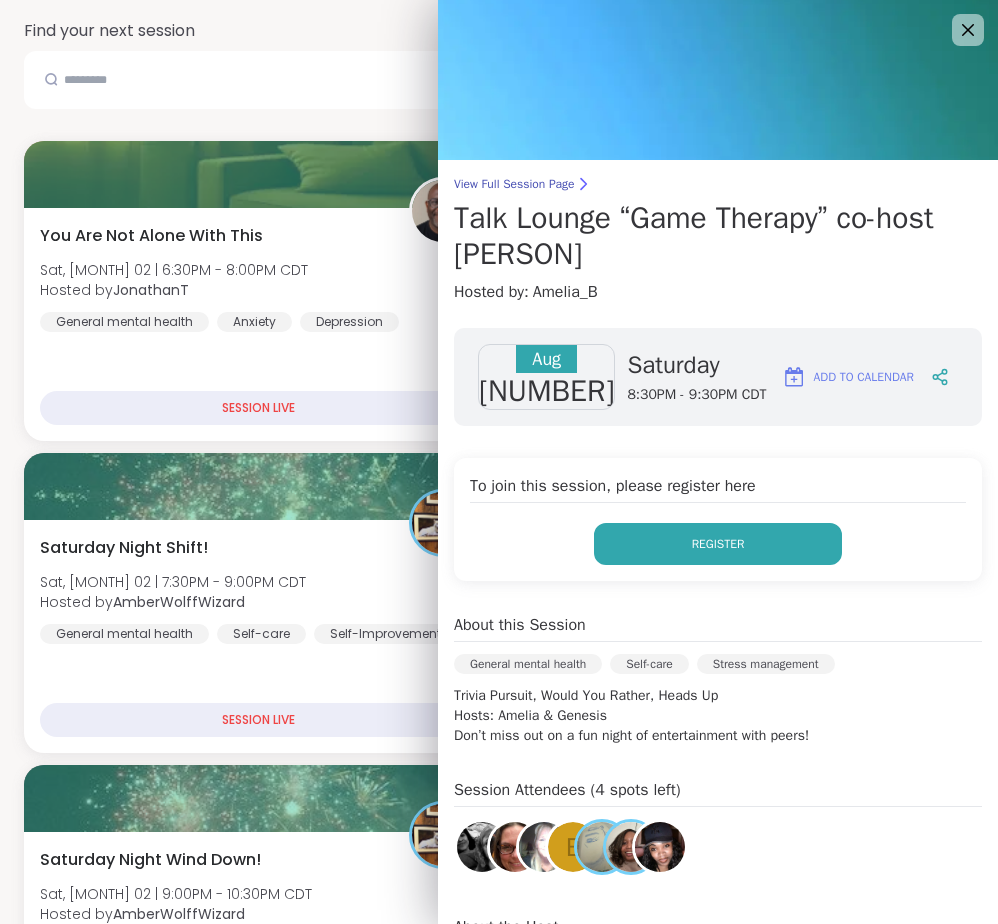 click on "Register" at bounding box center [718, 544] 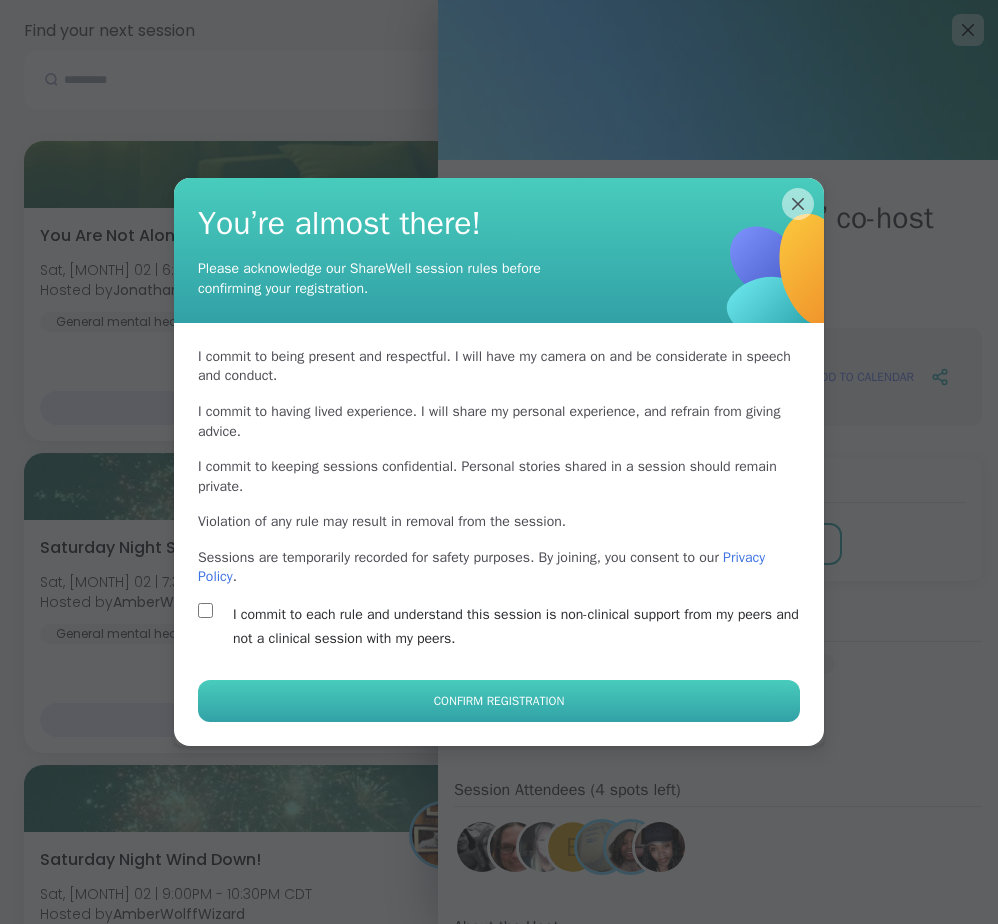 click on "Confirm Registration" at bounding box center [499, 701] 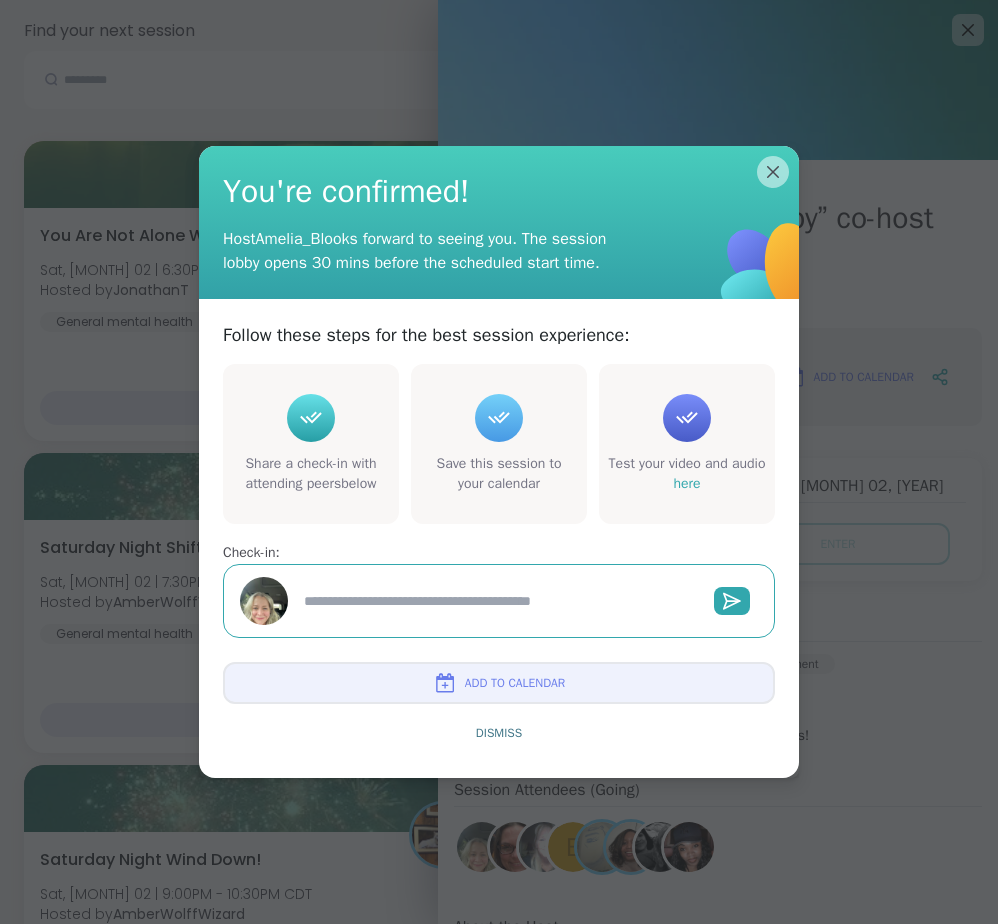 type on "*" 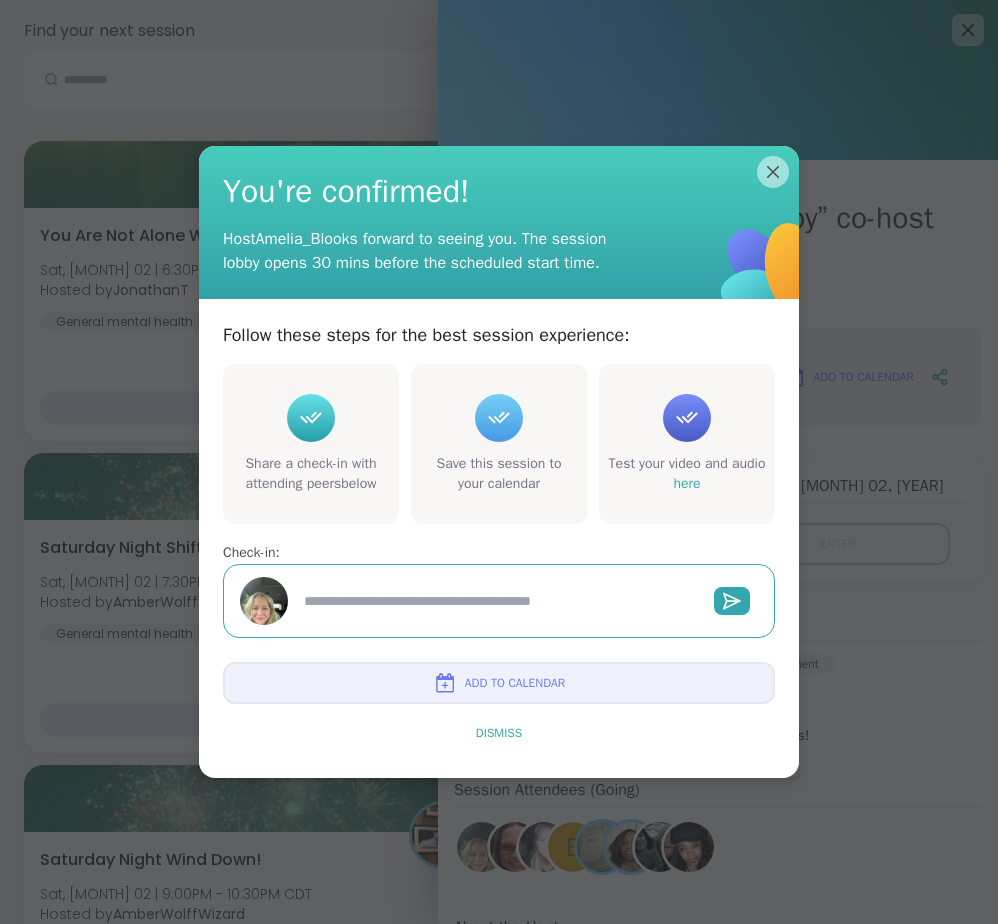 click on "Dismiss" at bounding box center (499, 733) 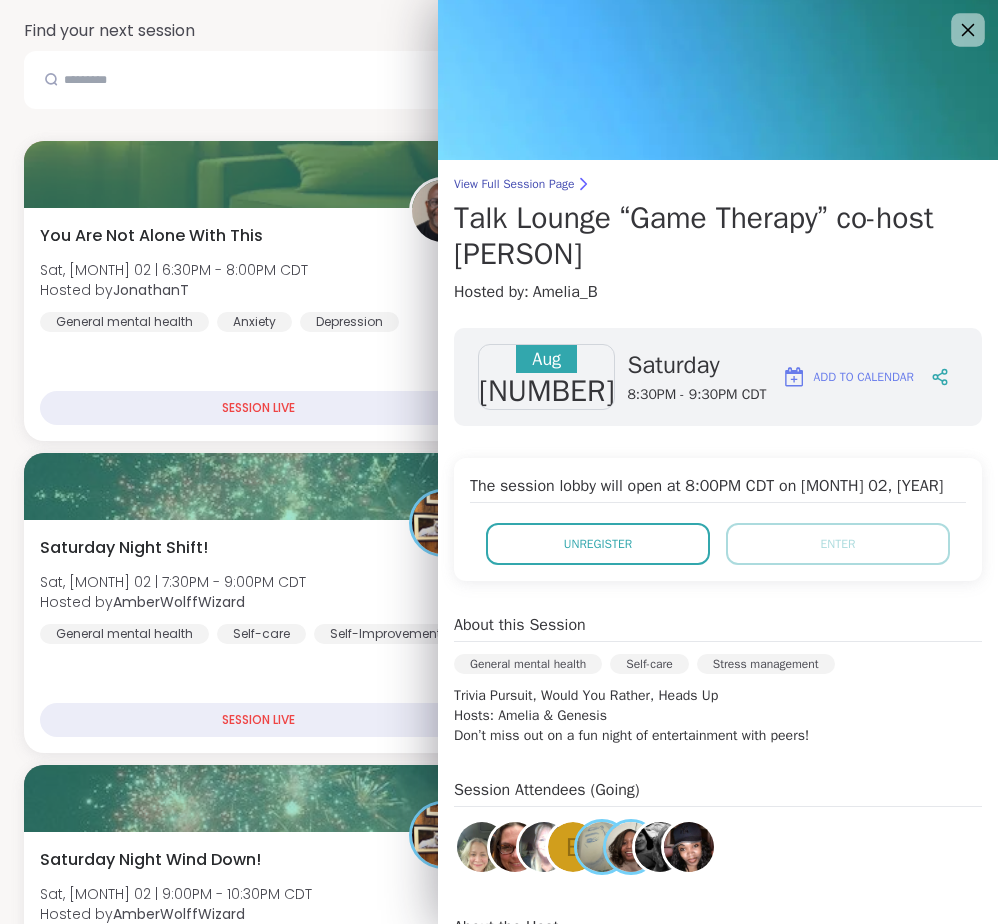 click 